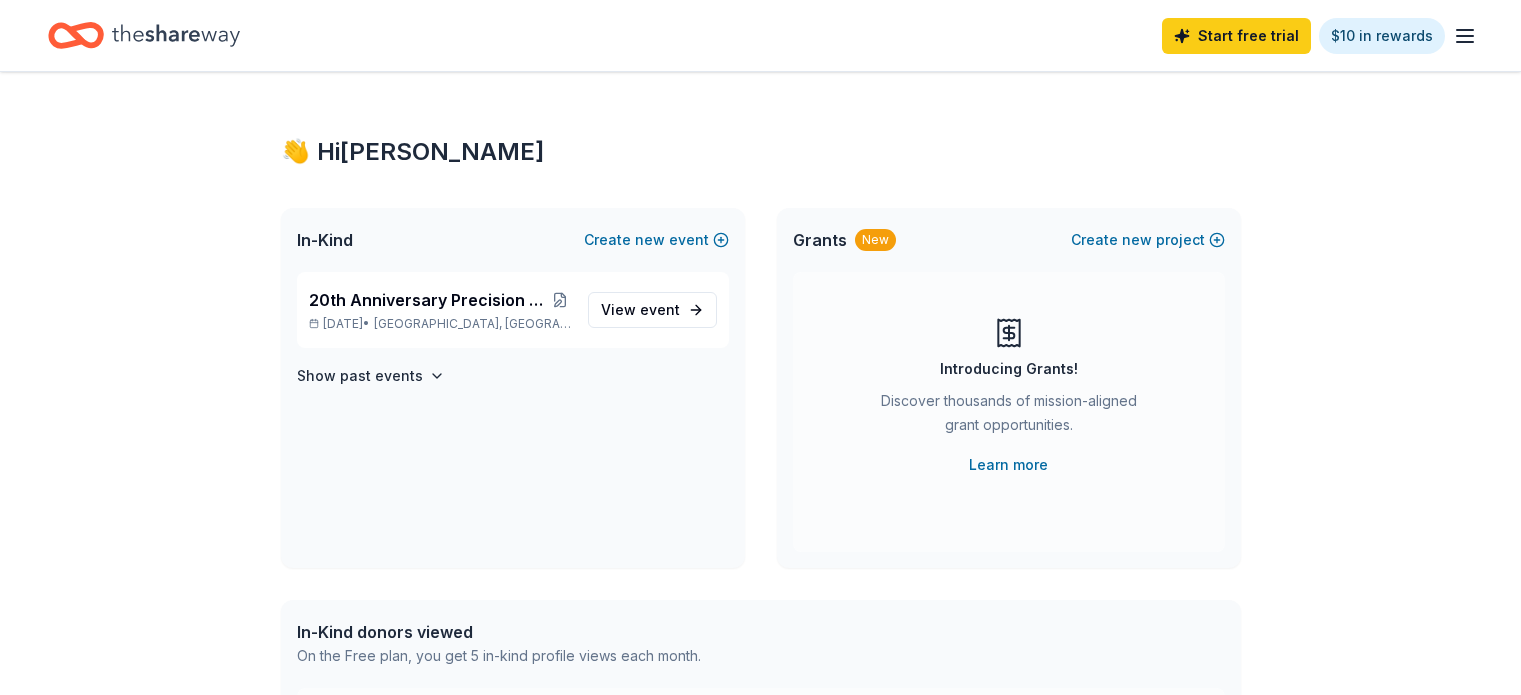 scroll, scrollTop: 0, scrollLeft: 0, axis: both 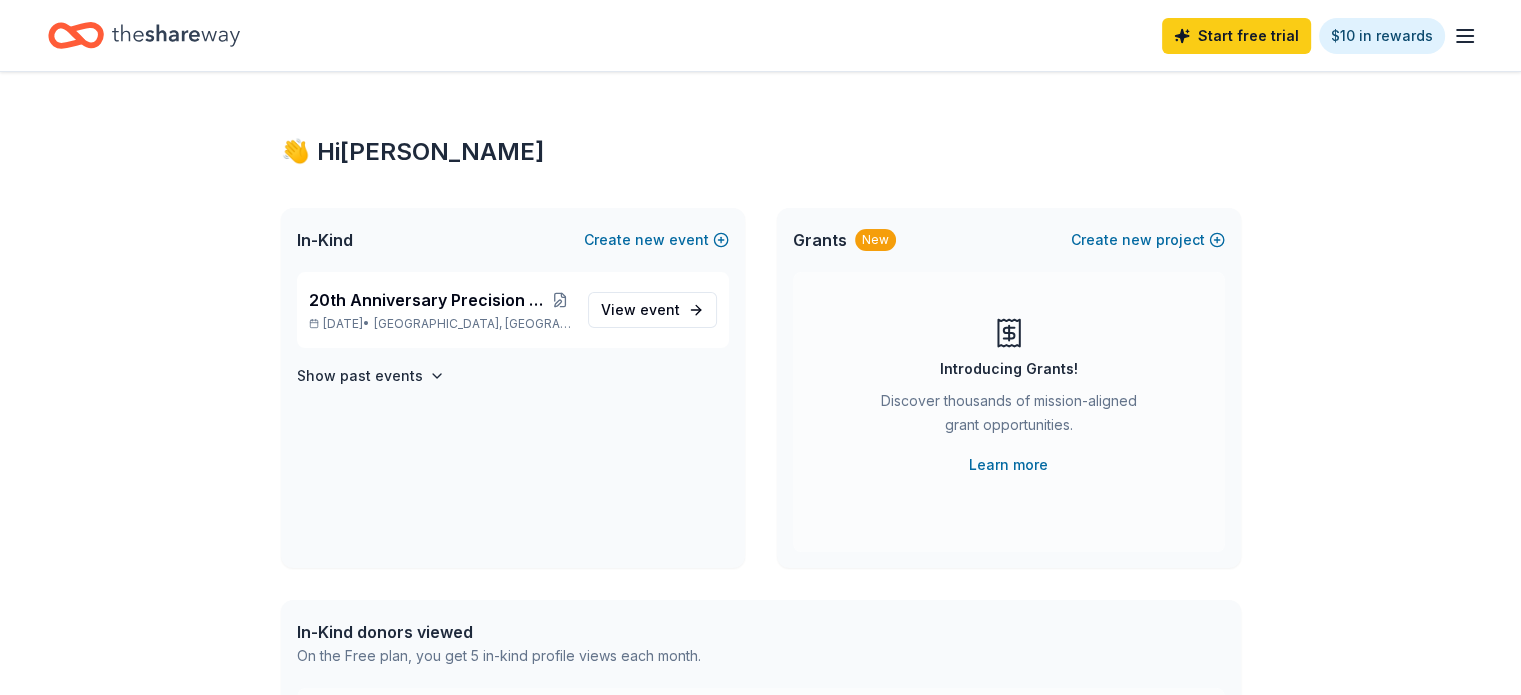click 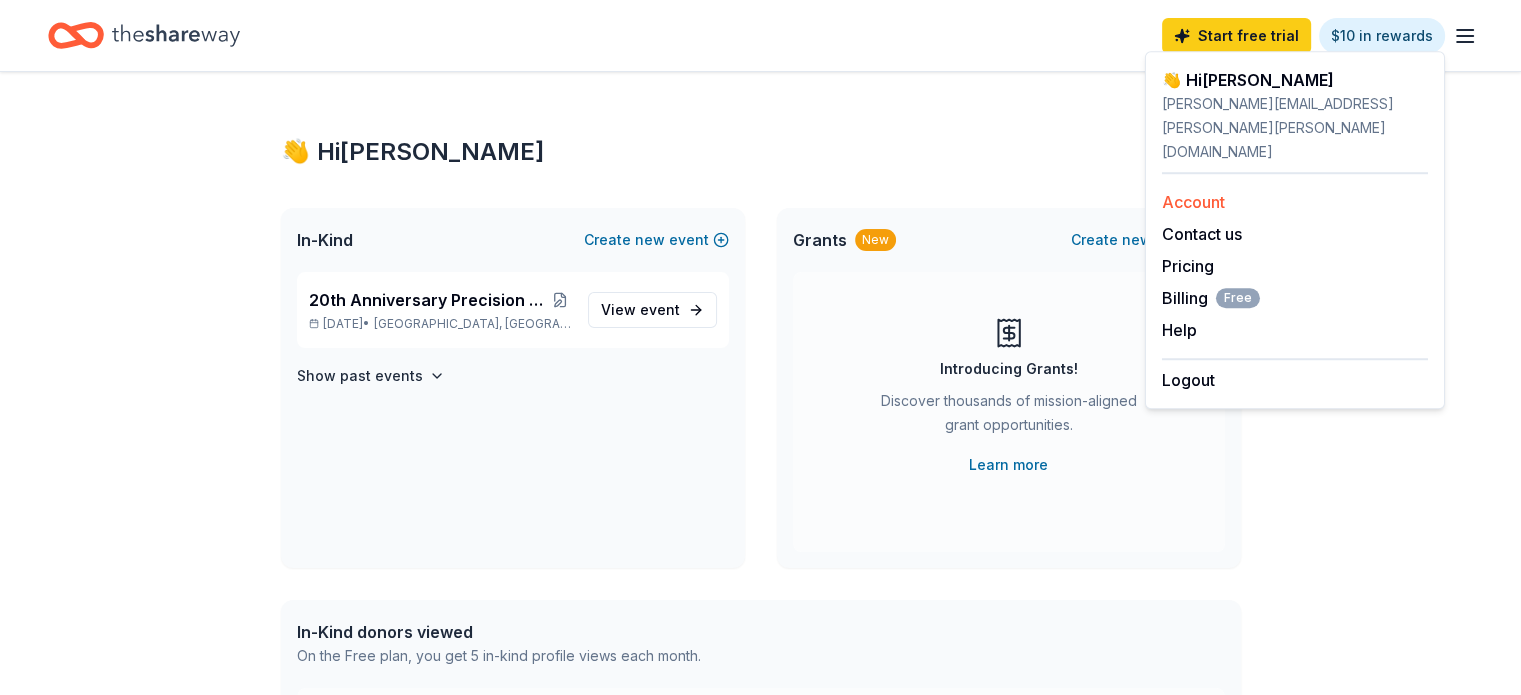 click on "Account" at bounding box center (1295, 202) 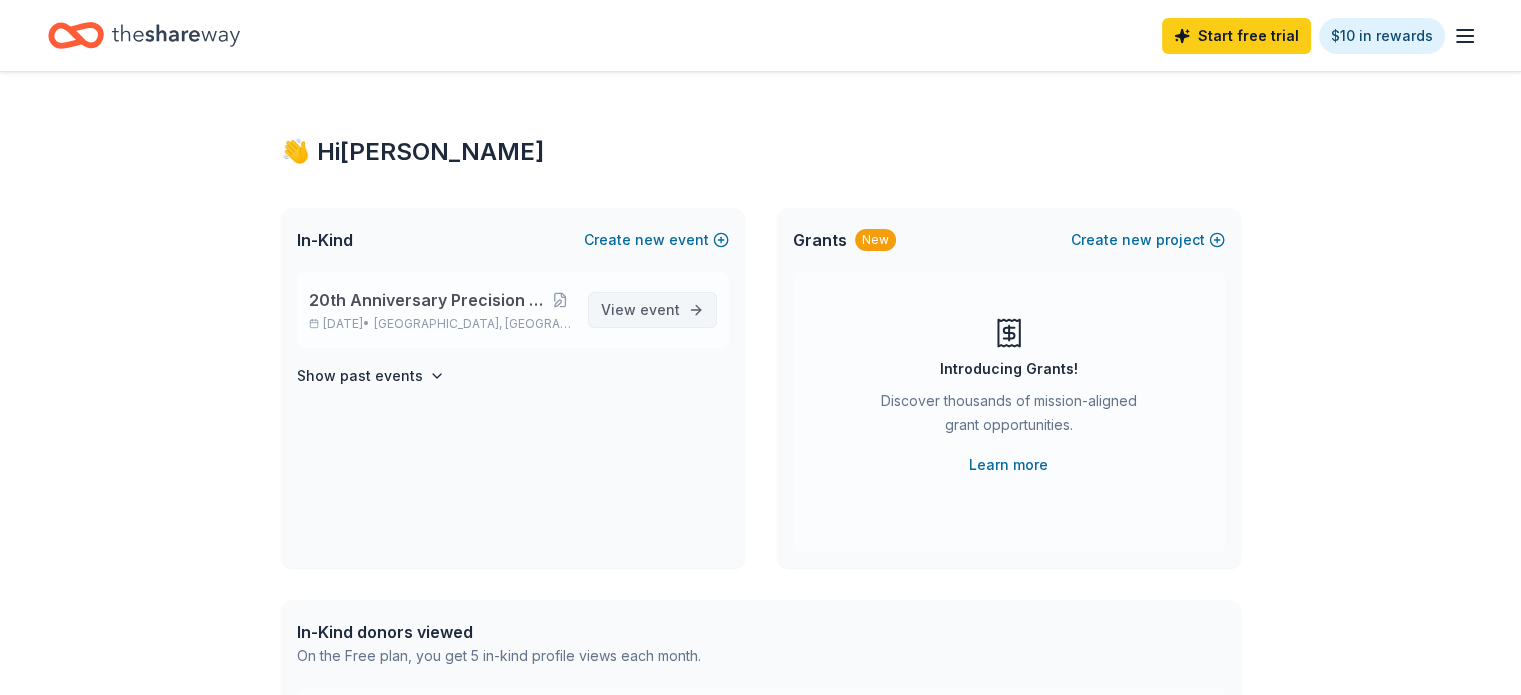 click on "event" at bounding box center [660, 309] 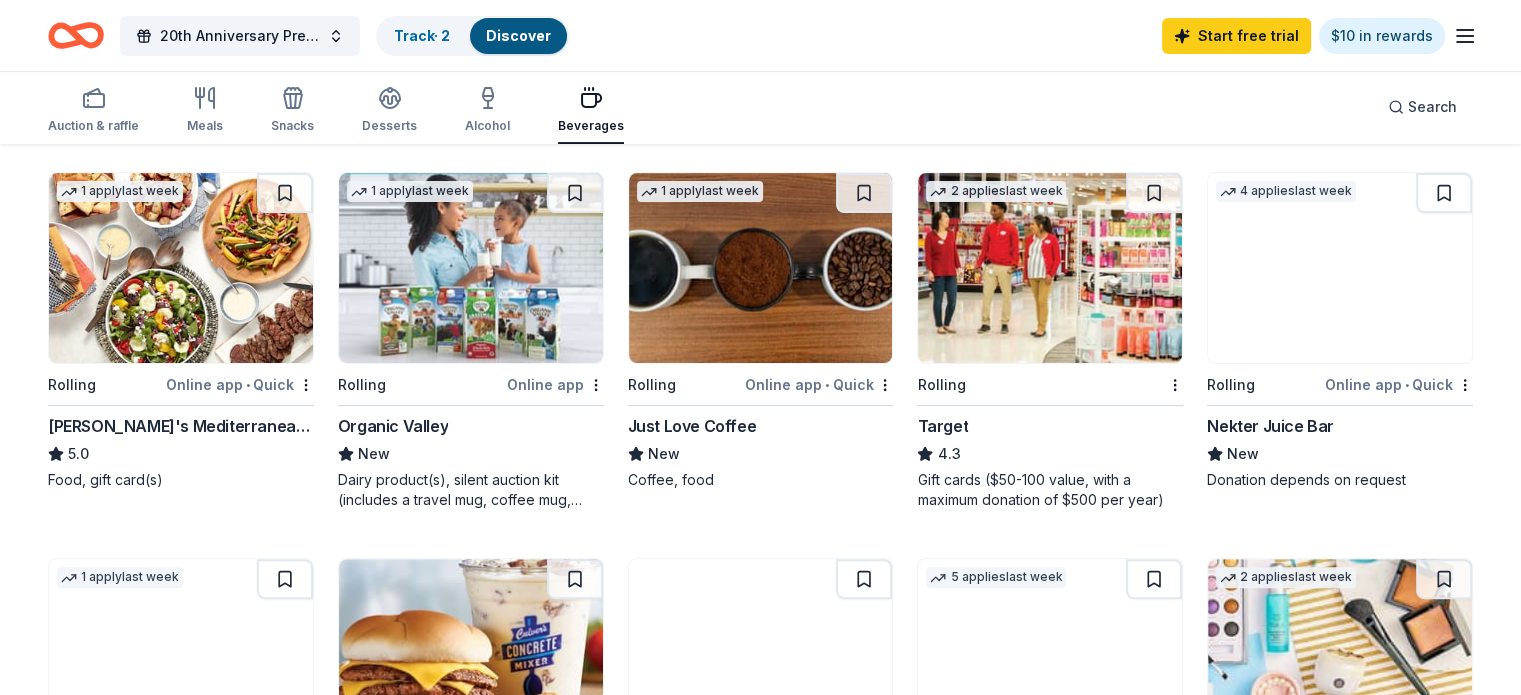 scroll, scrollTop: 613, scrollLeft: 0, axis: vertical 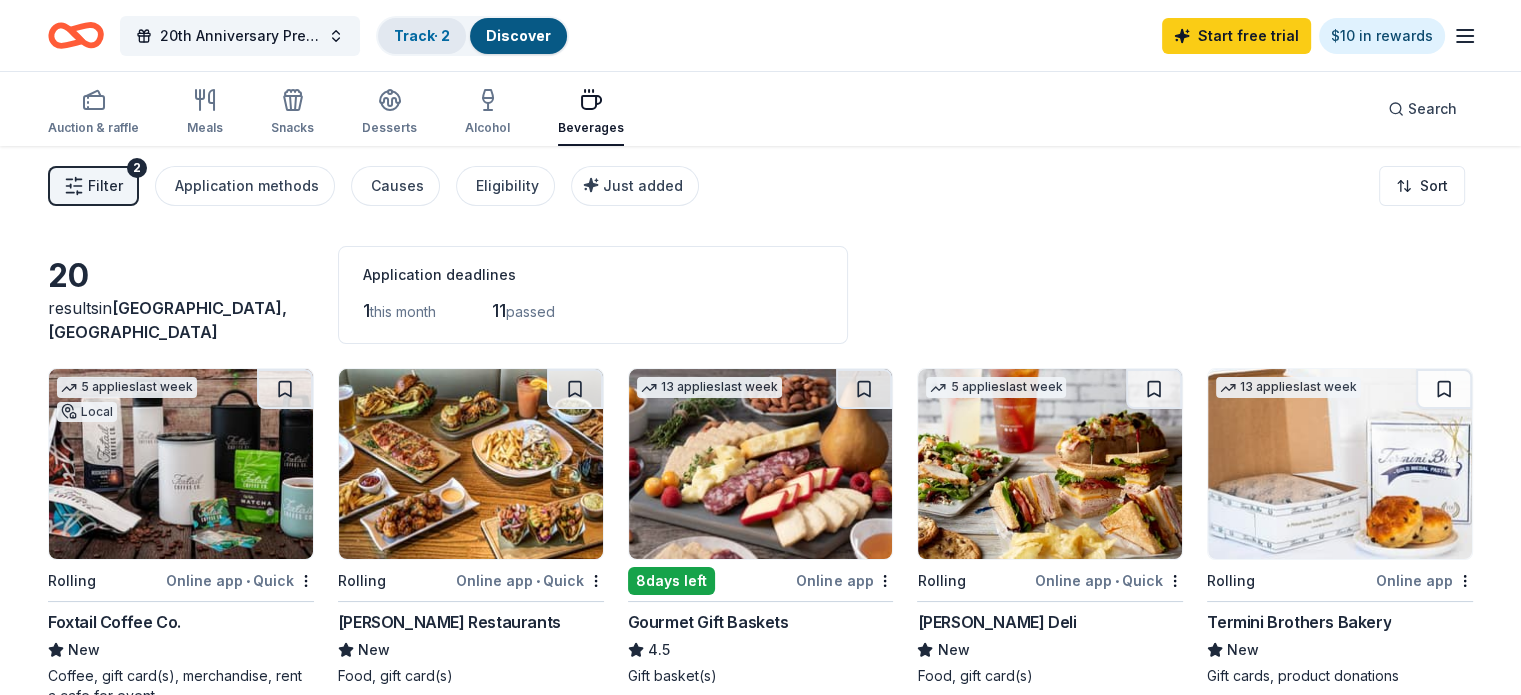 click on "Track  · 2" at bounding box center (422, 35) 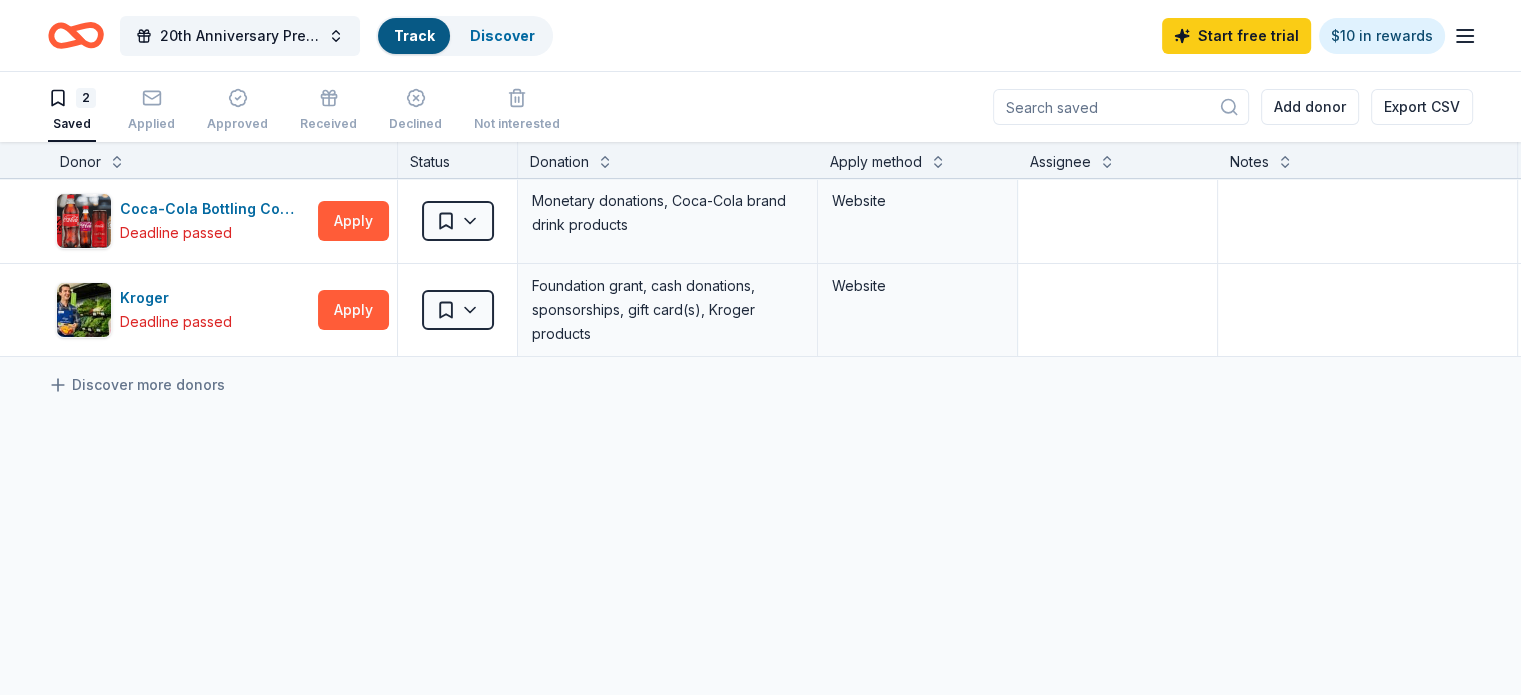 click on "Track" at bounding box center (414, 35) 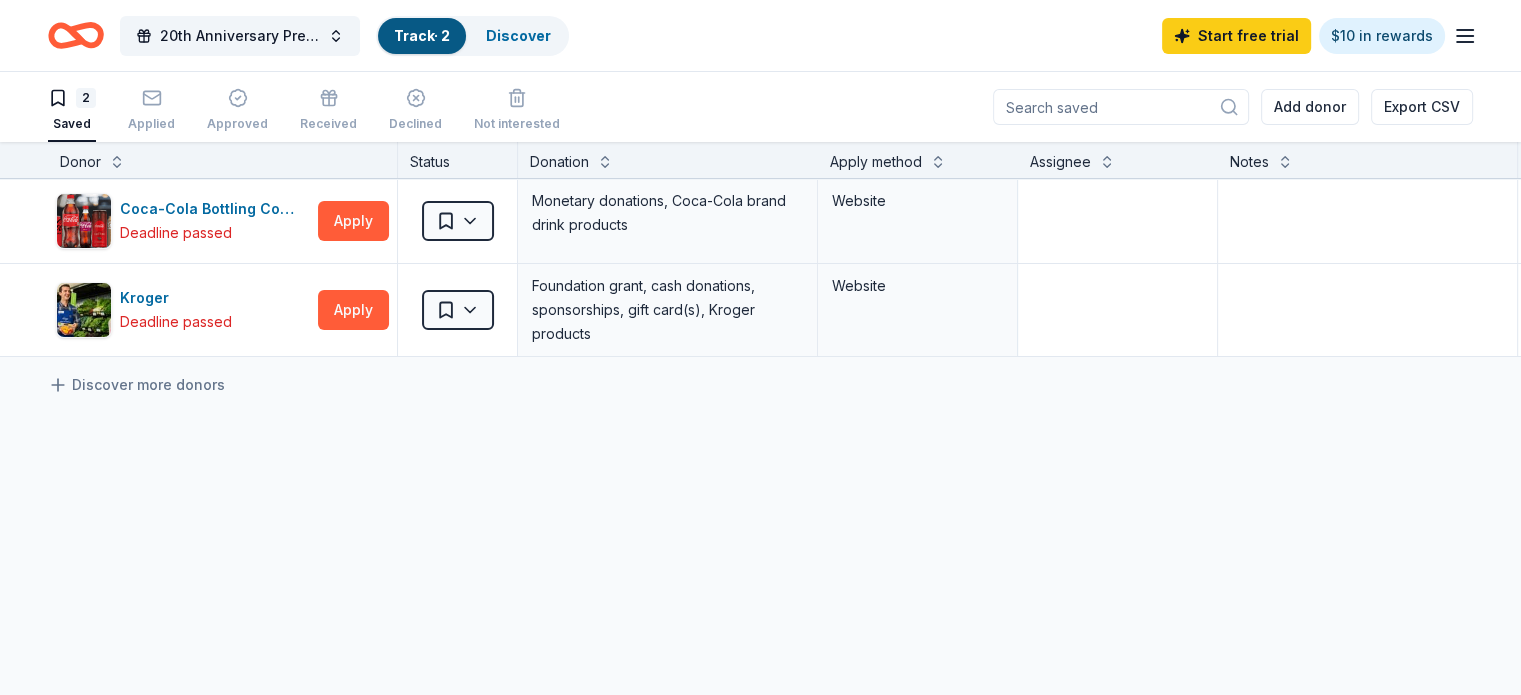 scroll, scrollTop: 0, scrollLeft: 0, axis: both 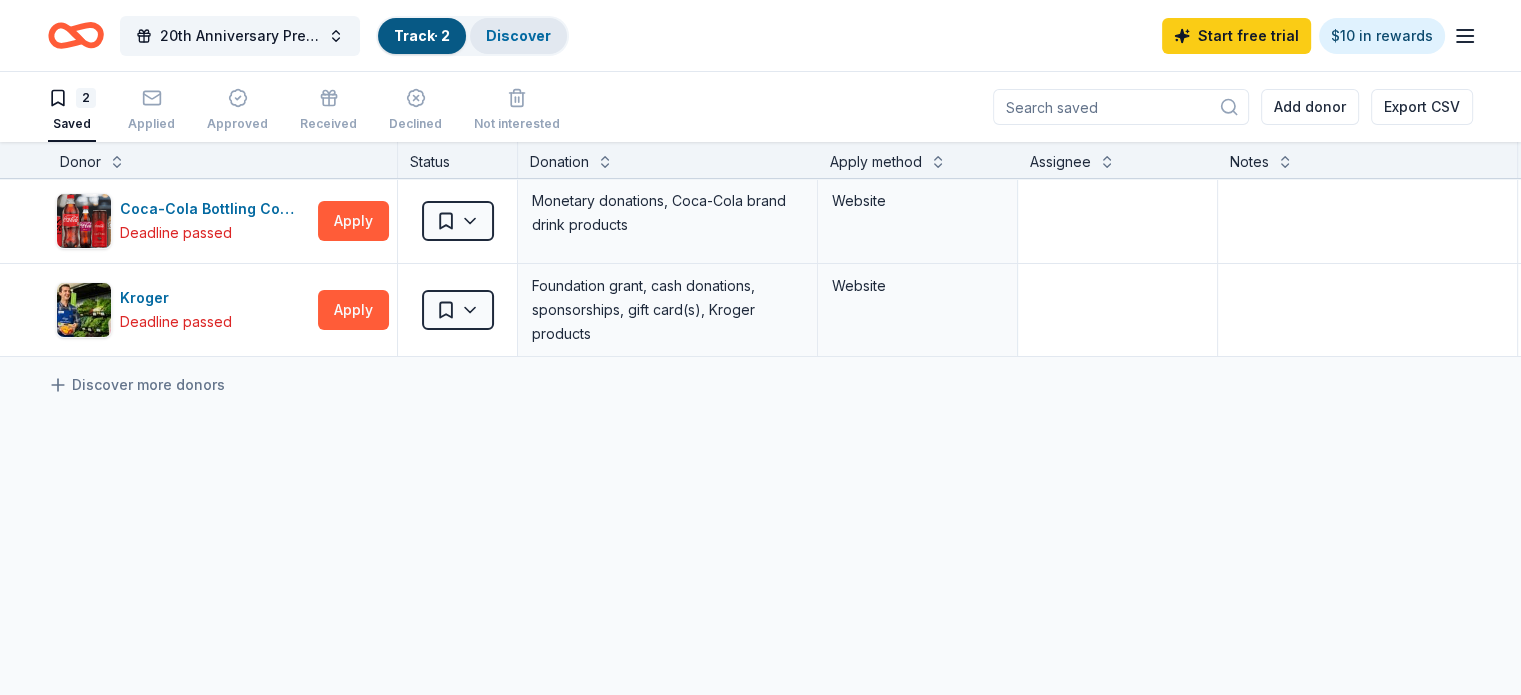 click on "Discover" at bounding box center [518, 35] 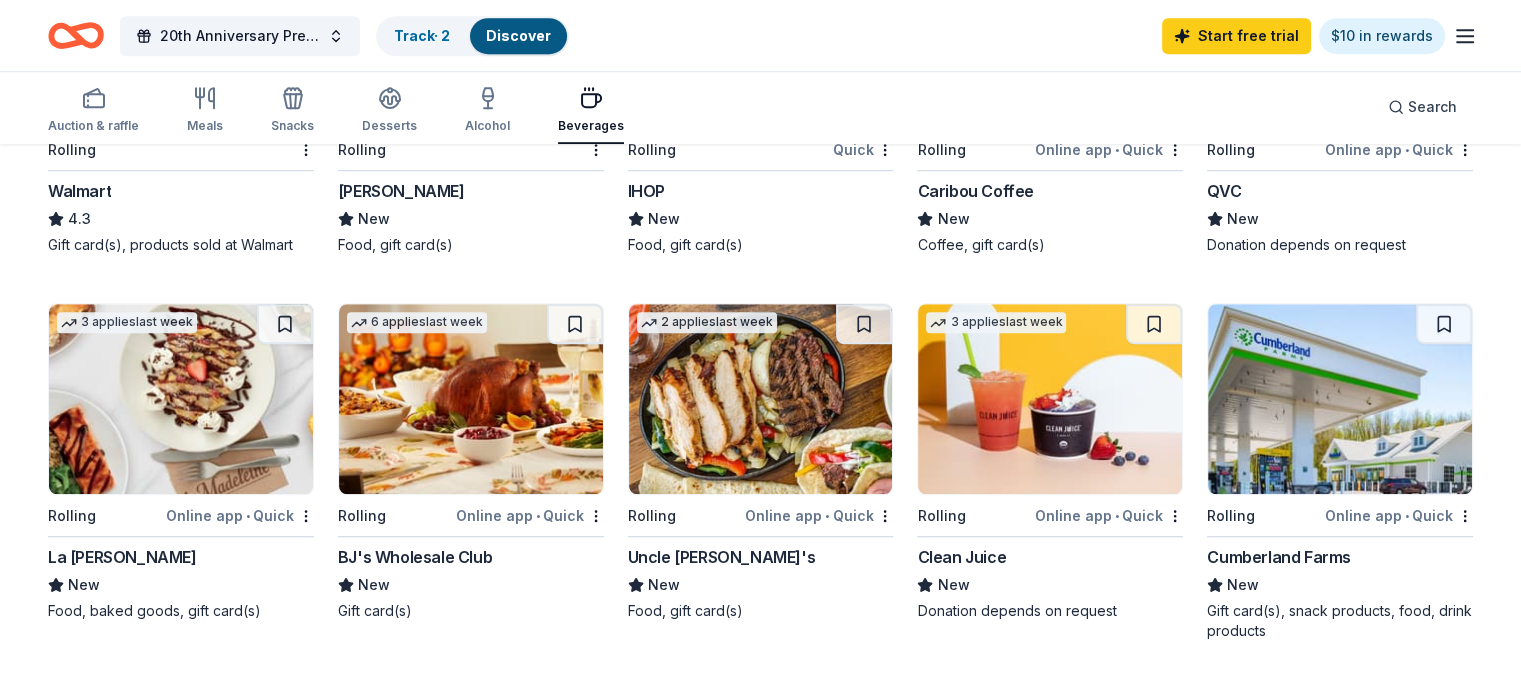 scroll, scrollTop: 1200, scrollLeft: 0, axis: vertical 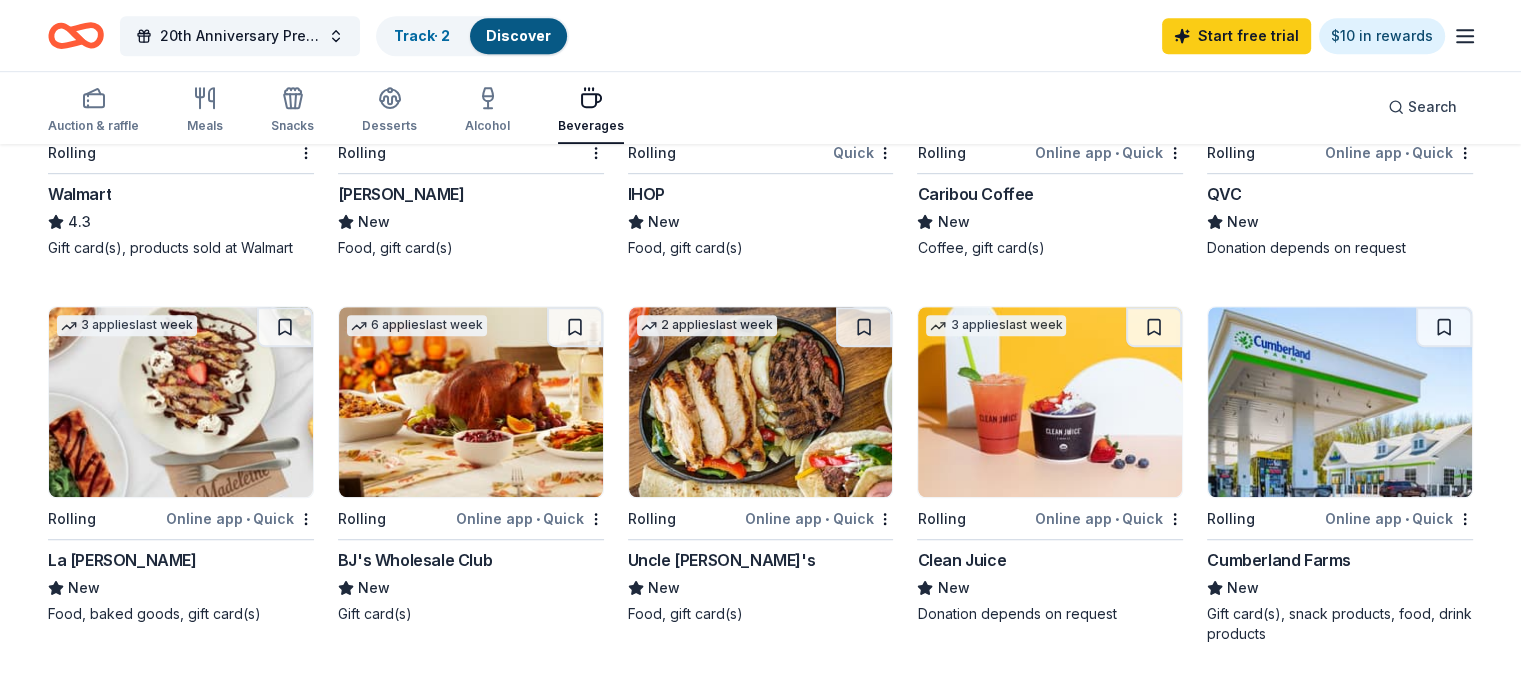 click on "BJ's Wholesale Club" at bounding box center [415, 560] 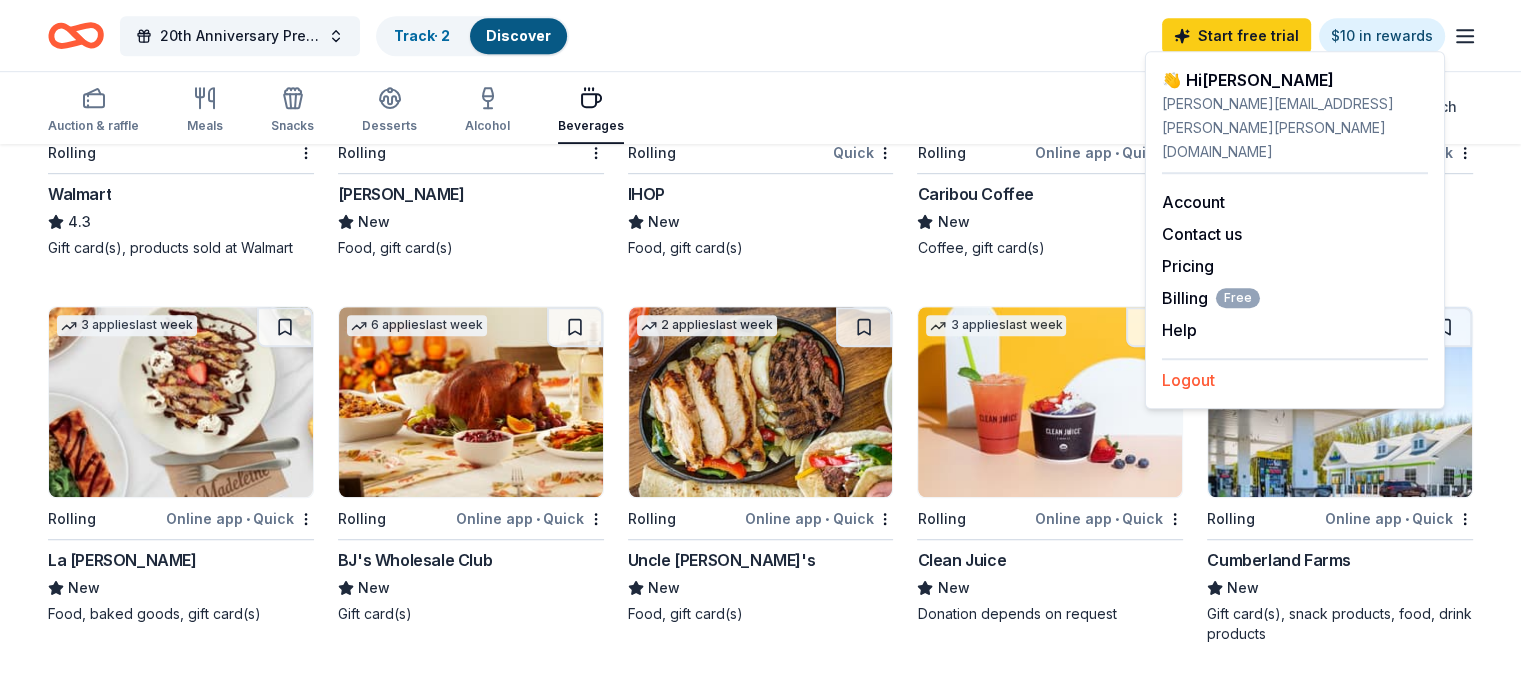 click on "Logout" at bounding box center (1188, 380) 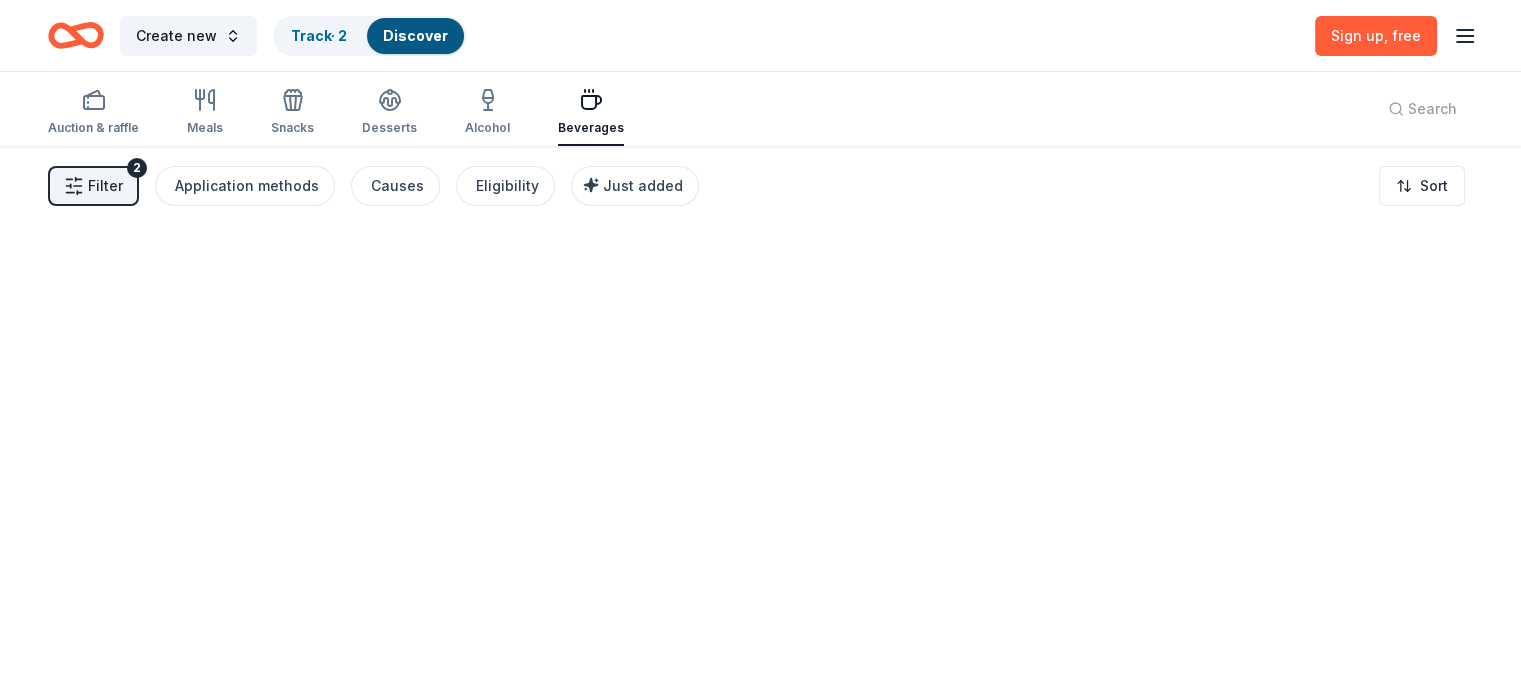 scroll, scrollTop: 0, scrollLeft: 0, axis: both 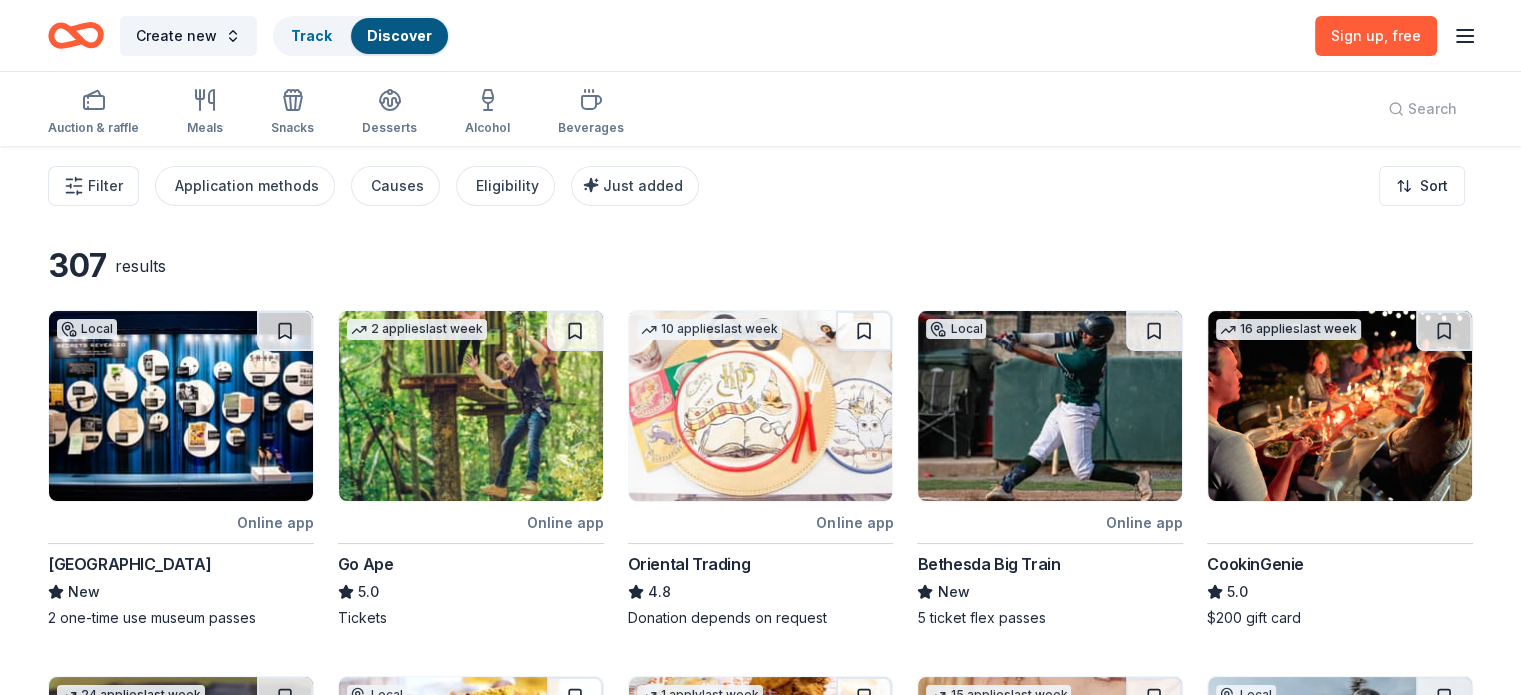 click at bounding box center (761, 406) 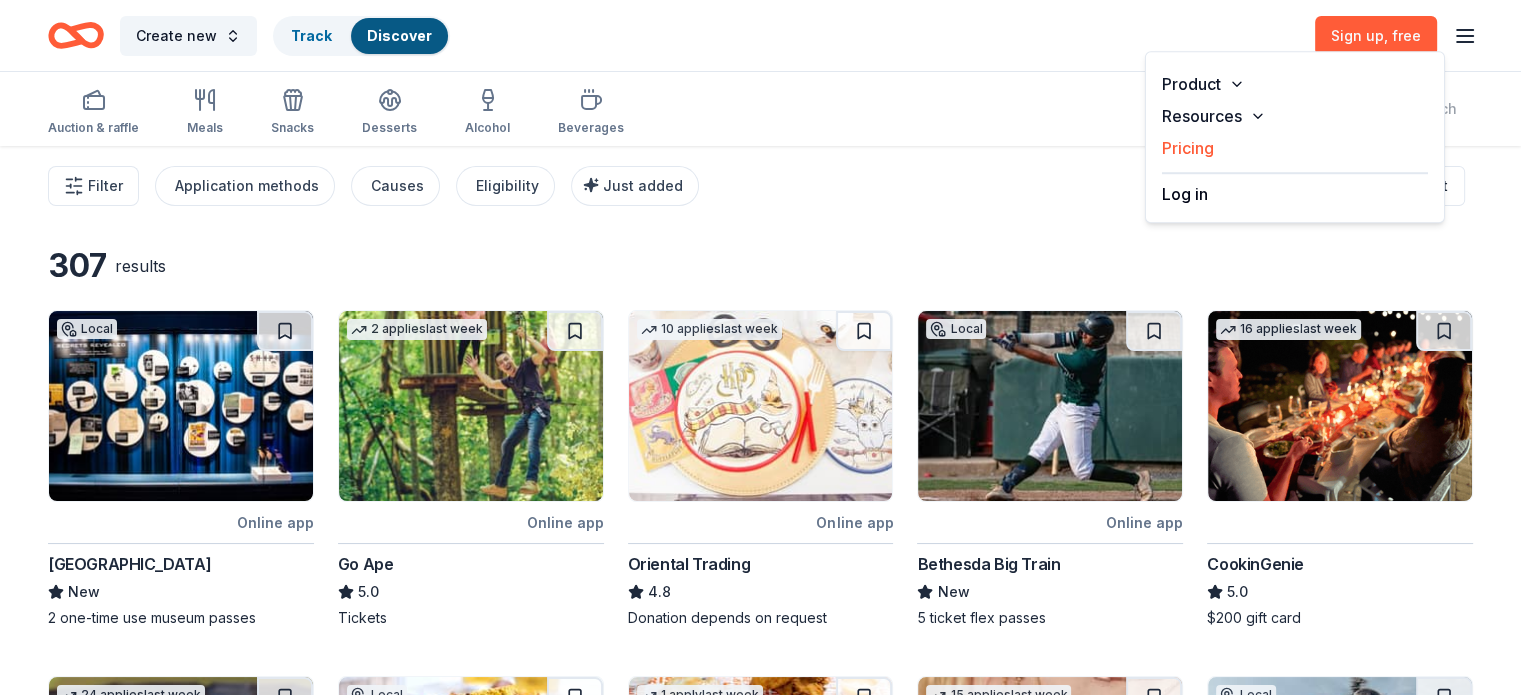 click on "Pricing" at bounding box center [1188, 148] 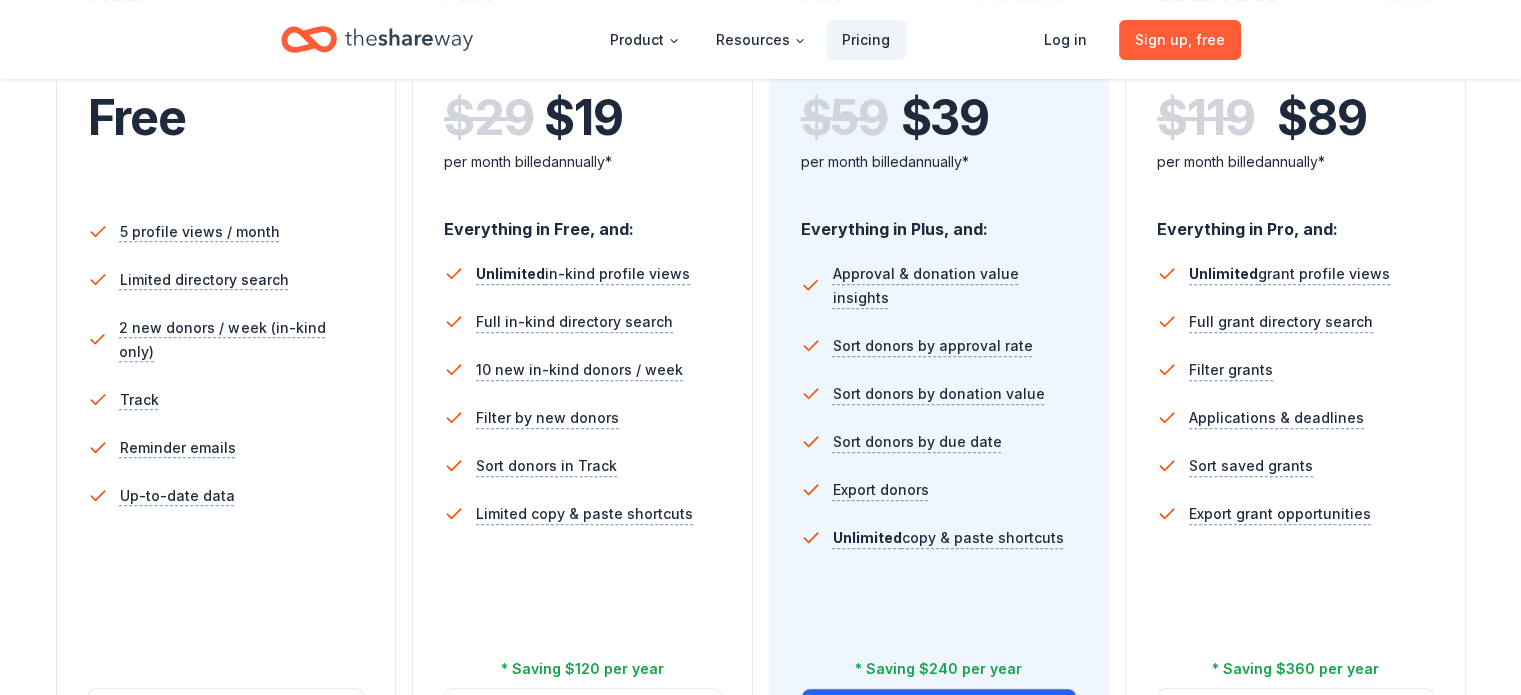 scroll, scrollTop: 480, scrollLeft: 0, axis: vertical 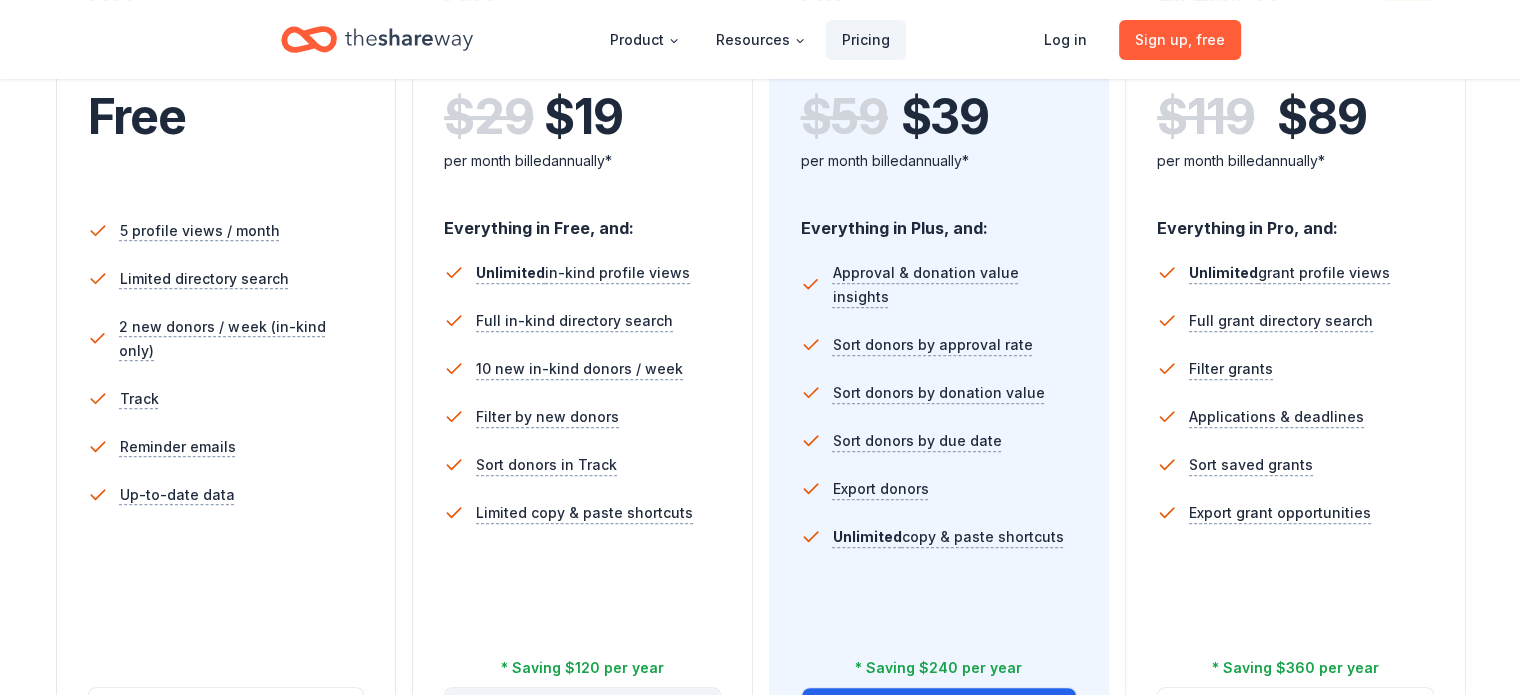 click on "Try for free" at bounding box center [582, 712] 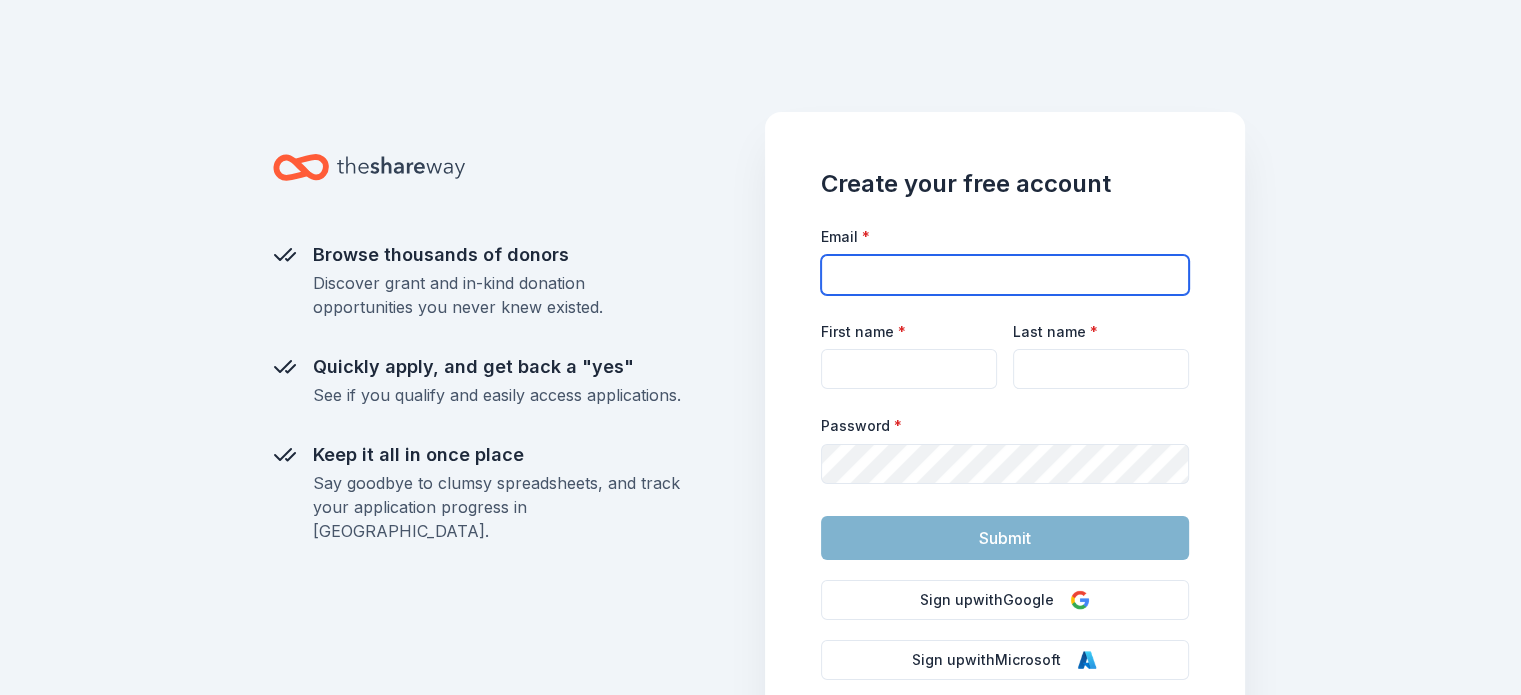 click on "Email *" at bounding box center [1005, 275] 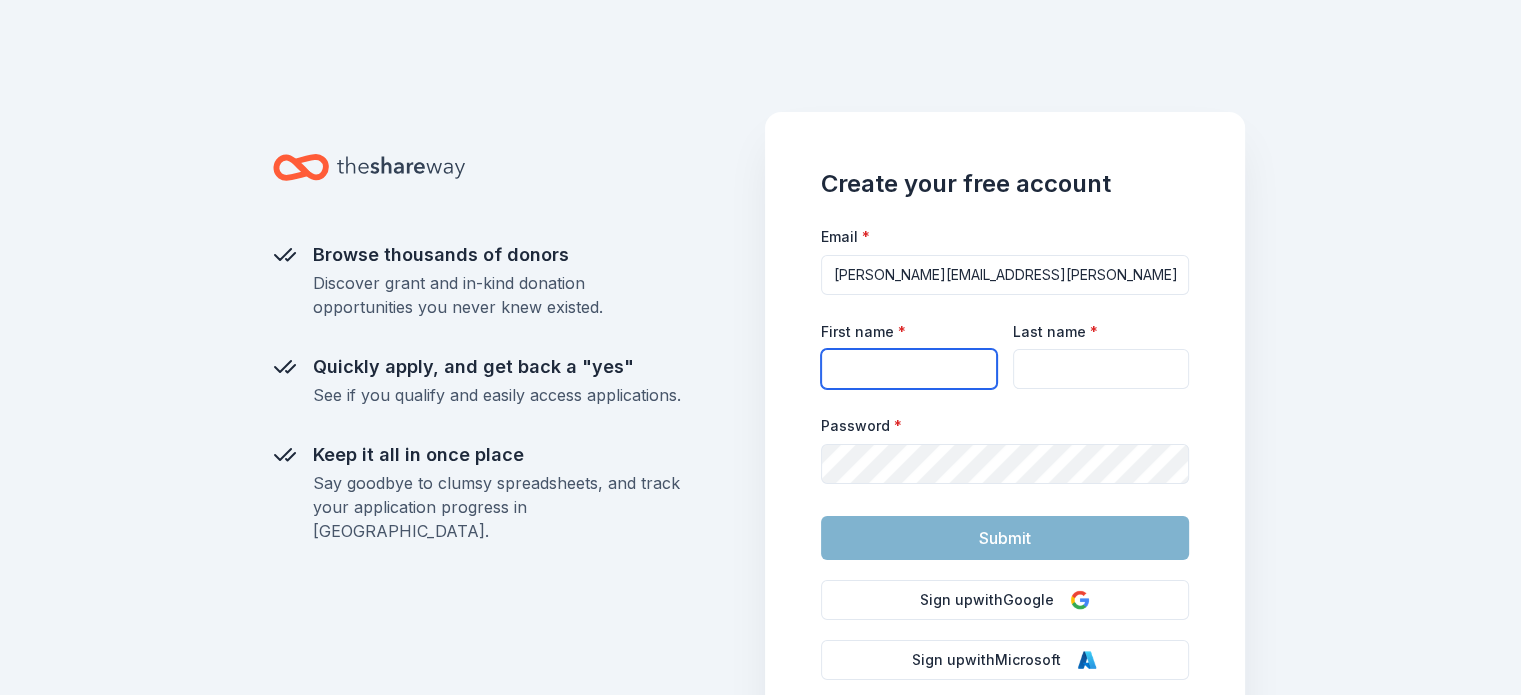 type on "Lisa  A." 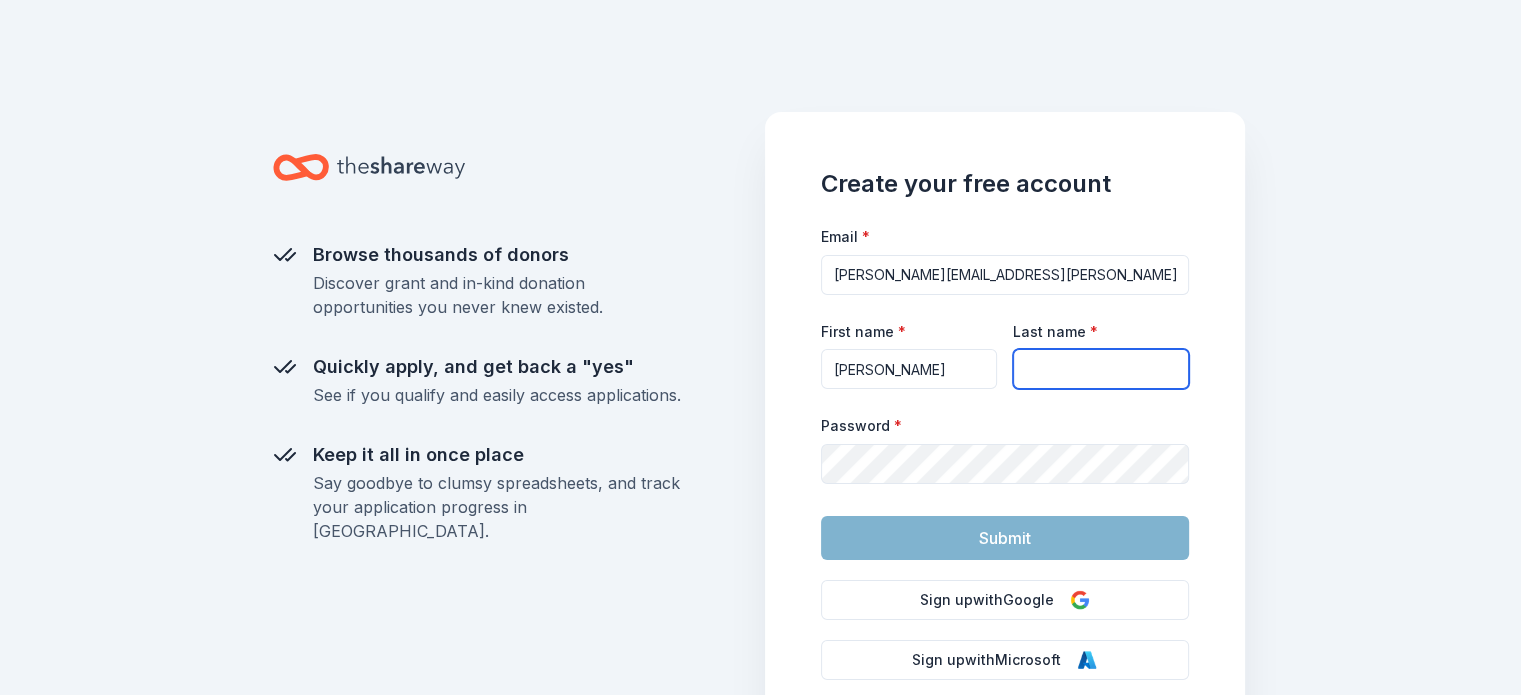 type on "Rose" 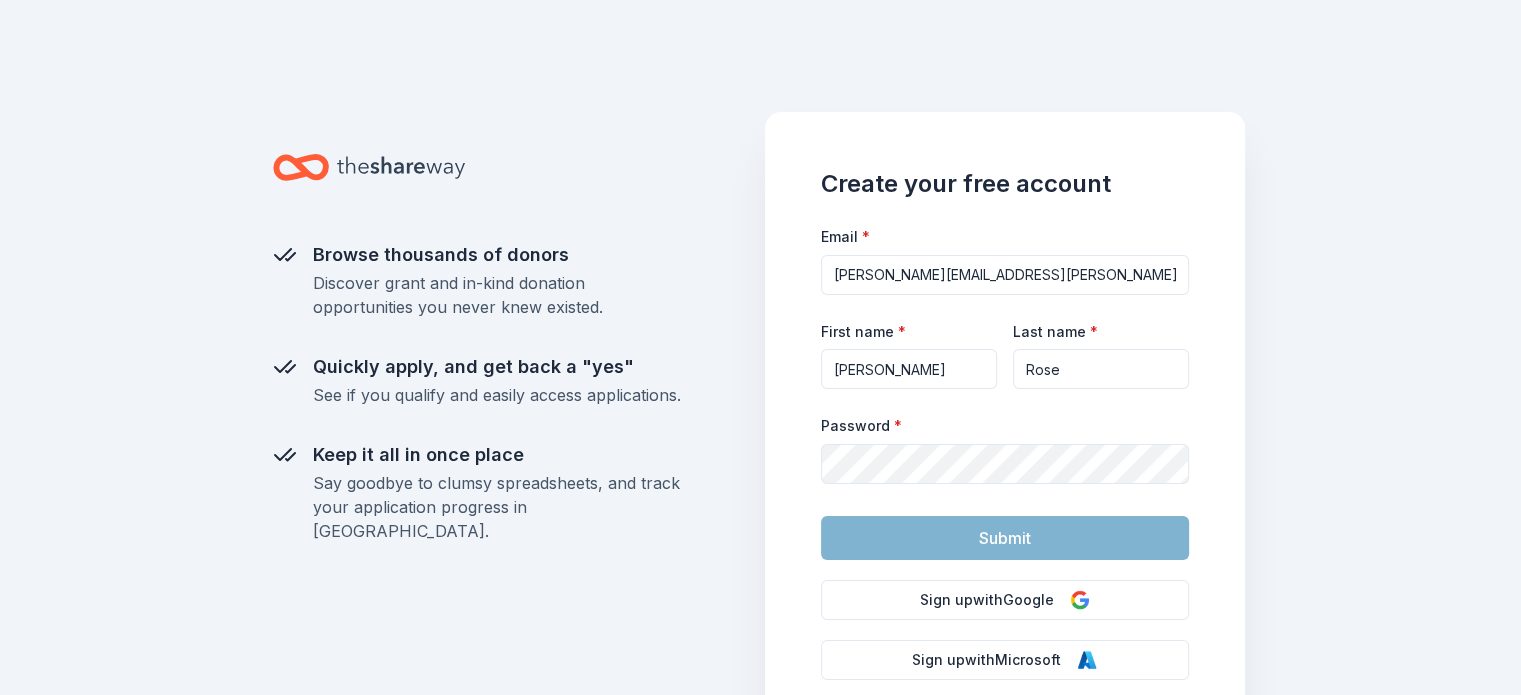 click on "Password *" at bounding box center [1005, 448] 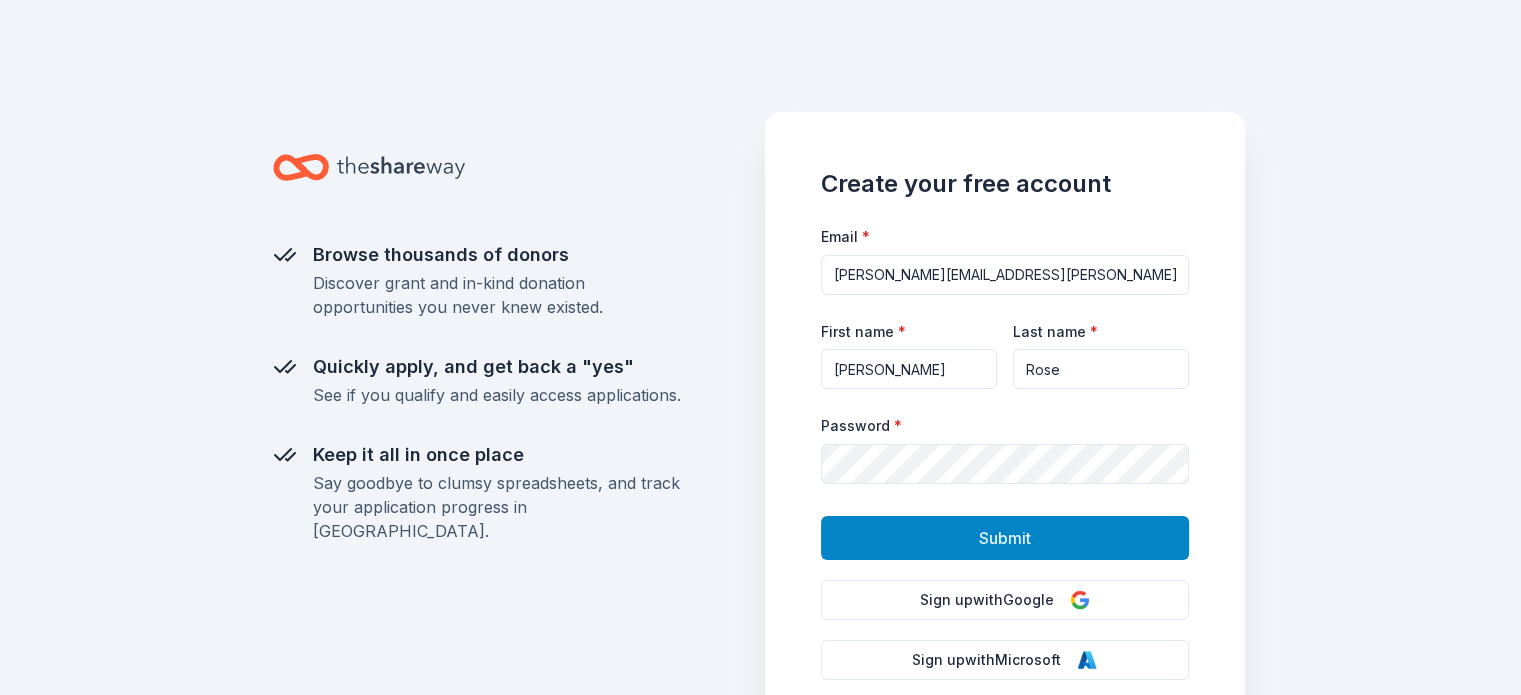click on "Submit" at bounding box center [1005, 538] 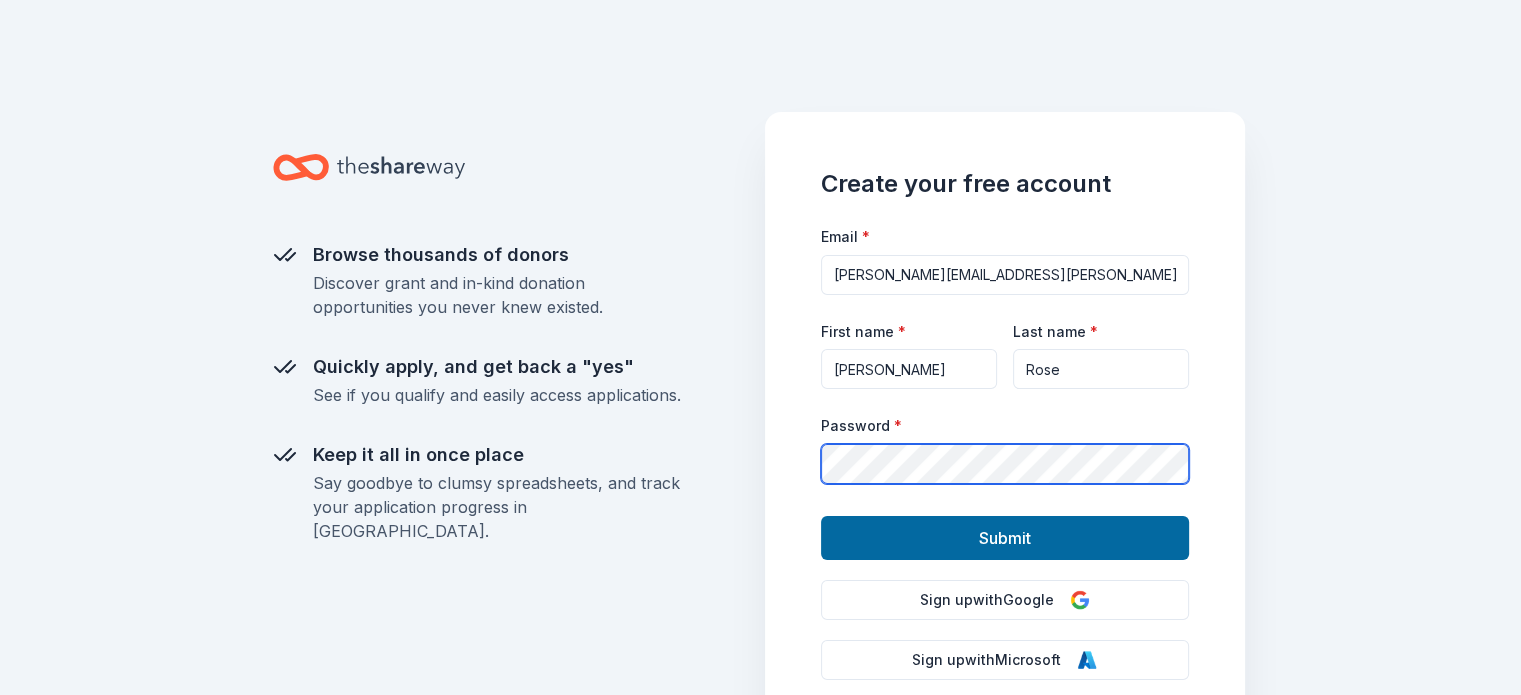 click on "Create your free account Email * lisa.alperin.rose@gmail.com First name * Lisa  A. Last name * Rose Password * Submit Sign up  with  Google Sign up  with  Microsoft Have an account? Log in A verified user with that email already exists. If that's you, head over to Login. If you signed up with Google or Microsoft, log in with that provider." at bounding box center (1005, 496) 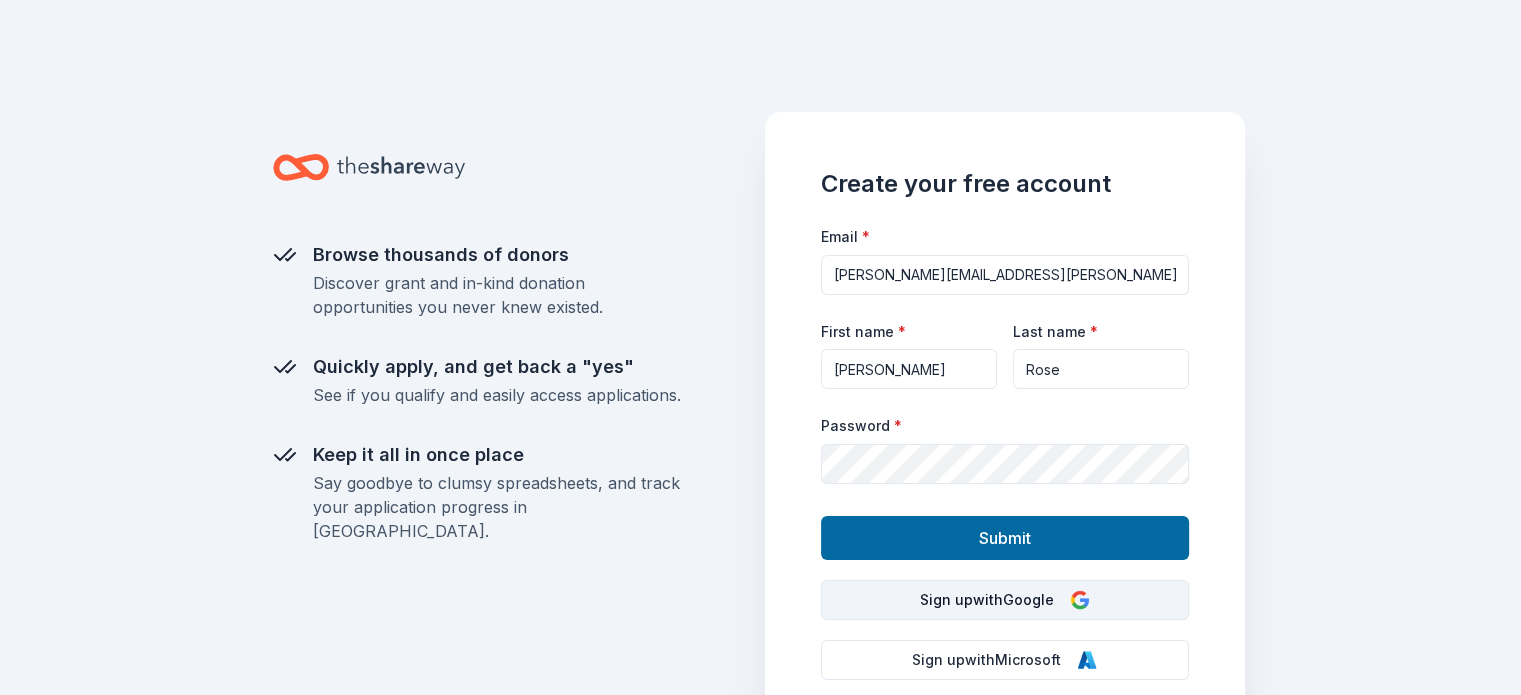 click on "Sign up  with  Google" at bounding box center [1005, 600] 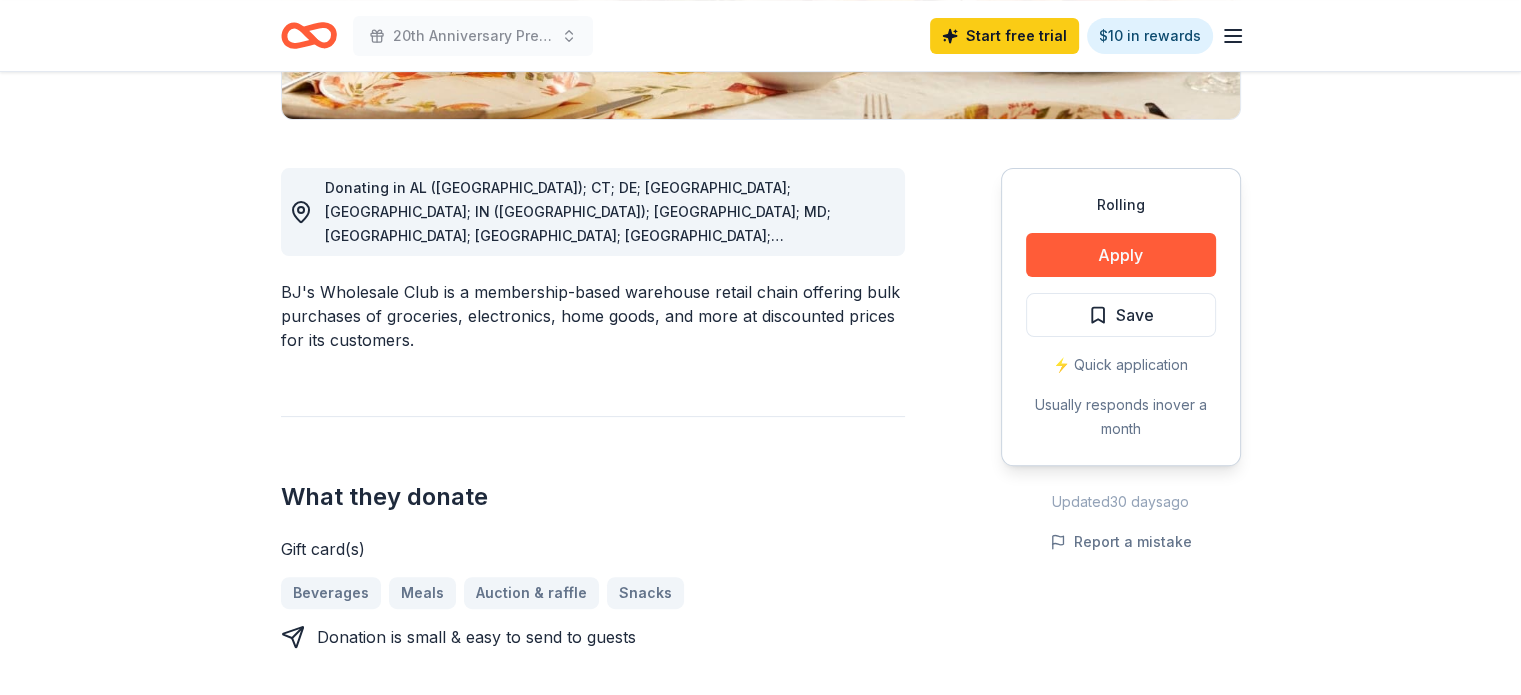 scroll, scrollTop: 520, scrollLeft: 0, axis: vertical 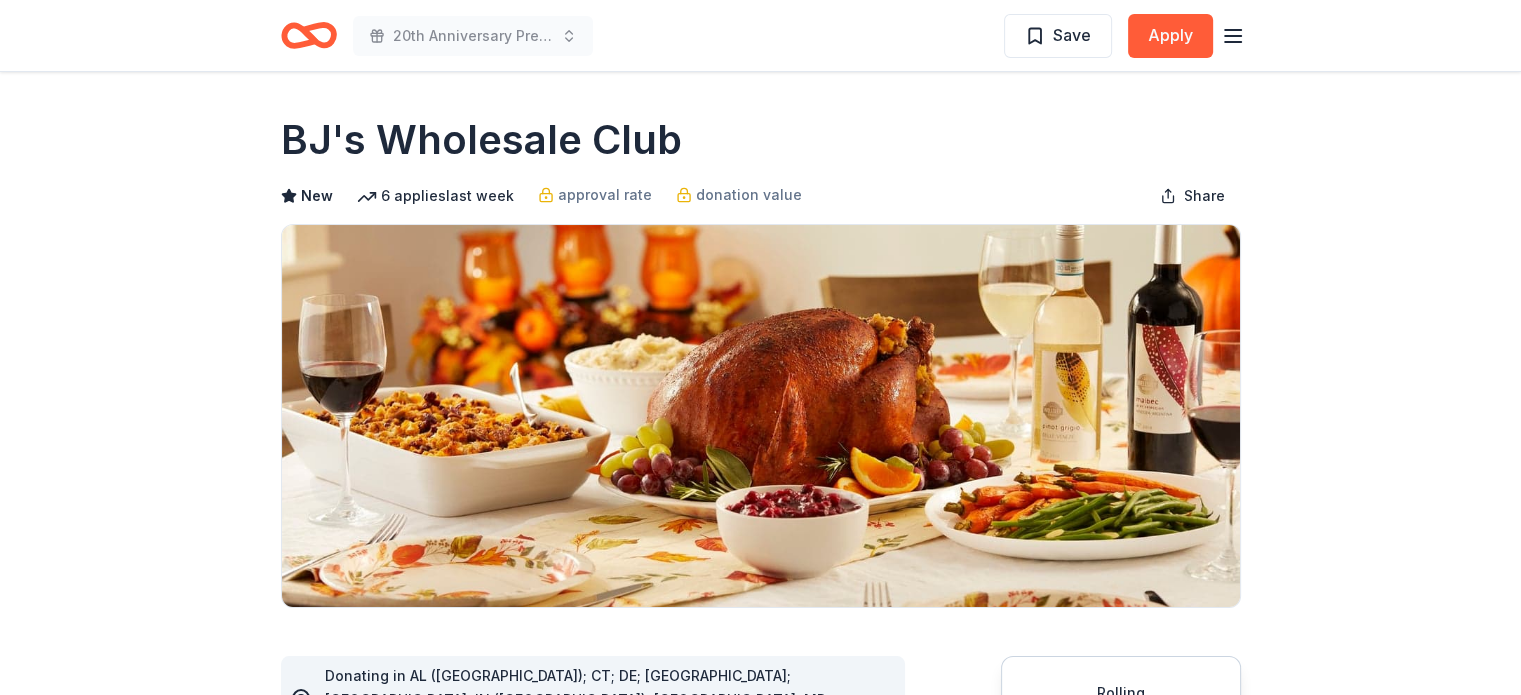 click 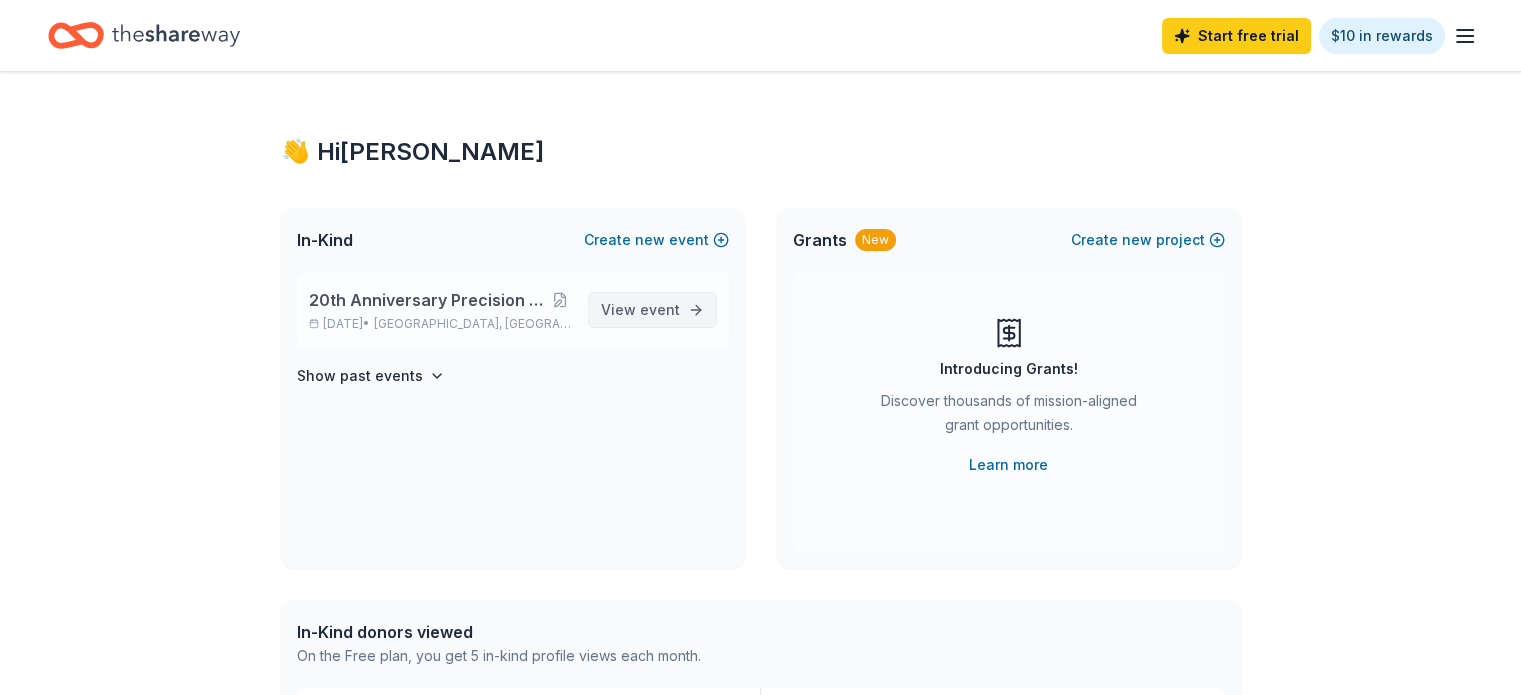click on "event" at bounding box center [660, 309] 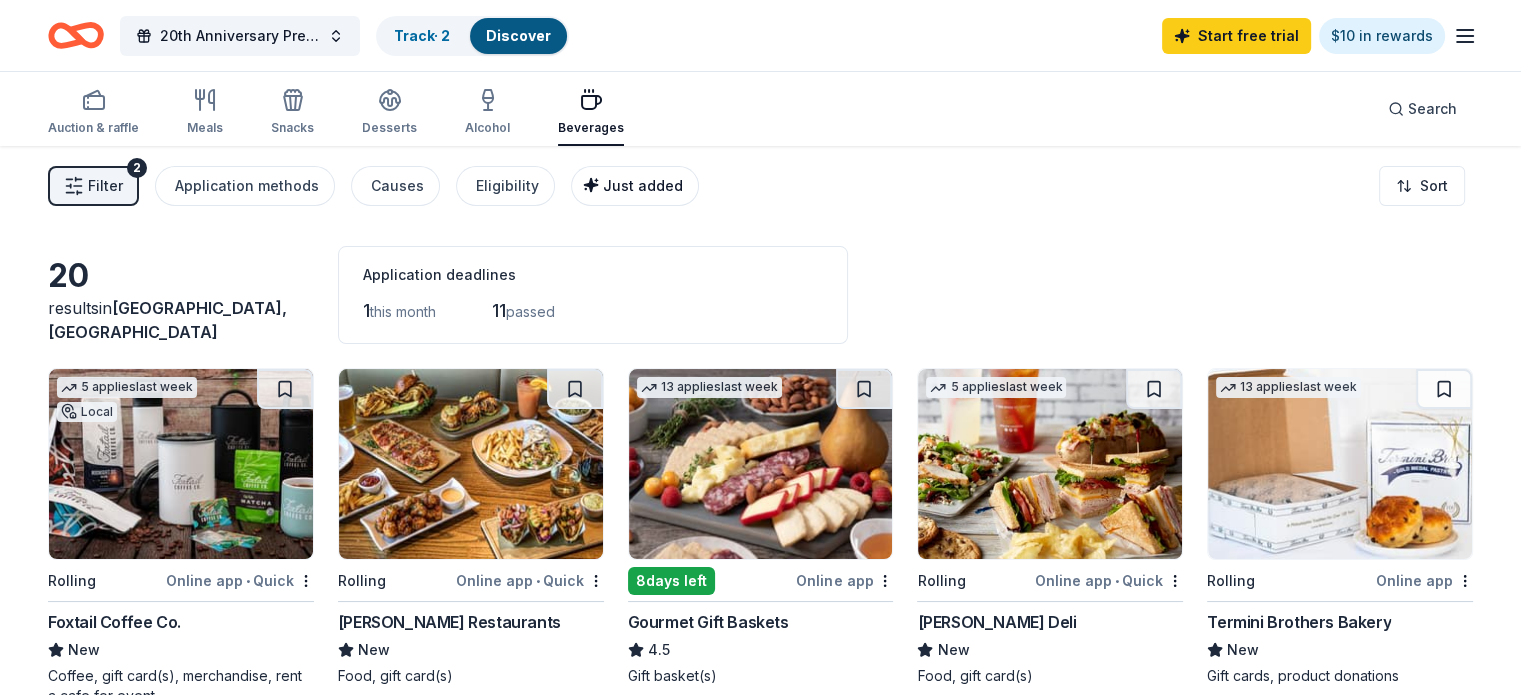 click on "Just added" at bounding box center (643, 185) 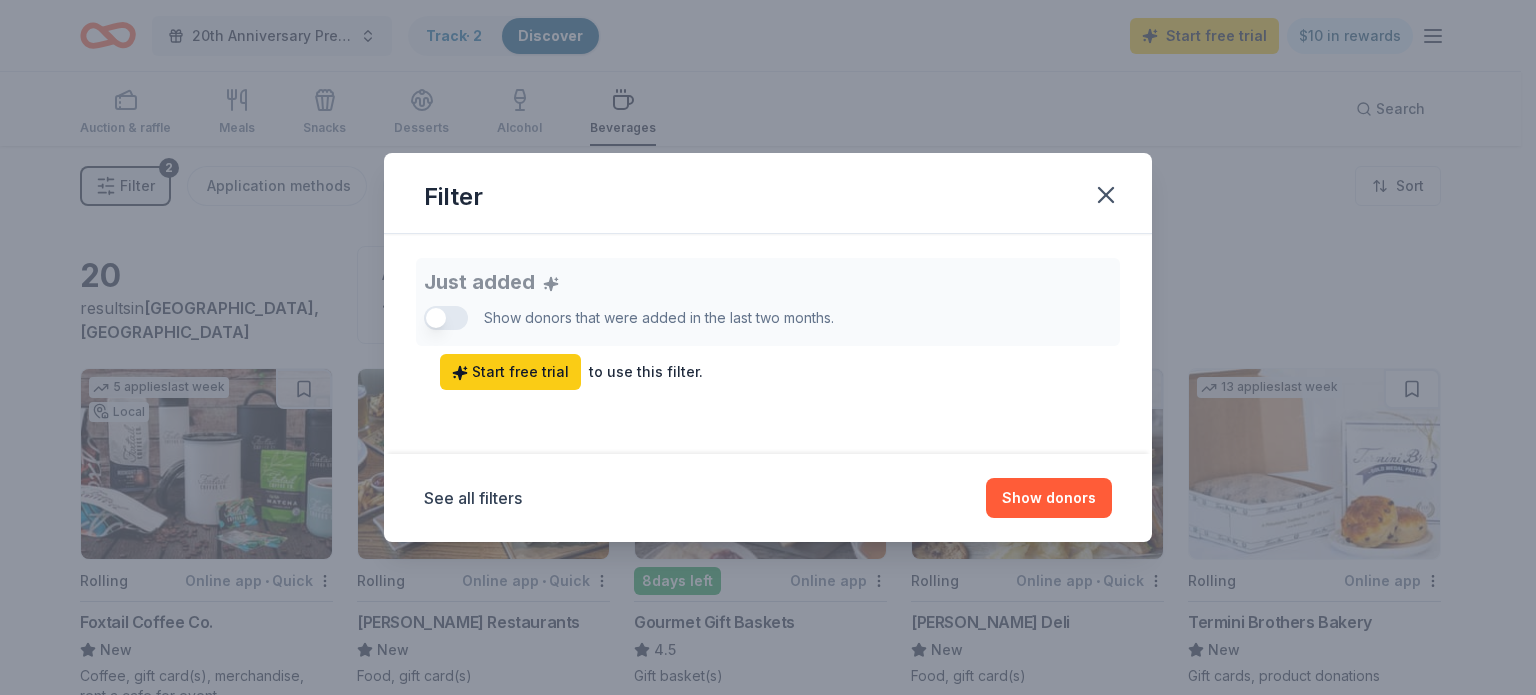 click on "Just added Show donors that were added in the last two months.   Start free  trial to use this filter." at bounding box center [768, 324] 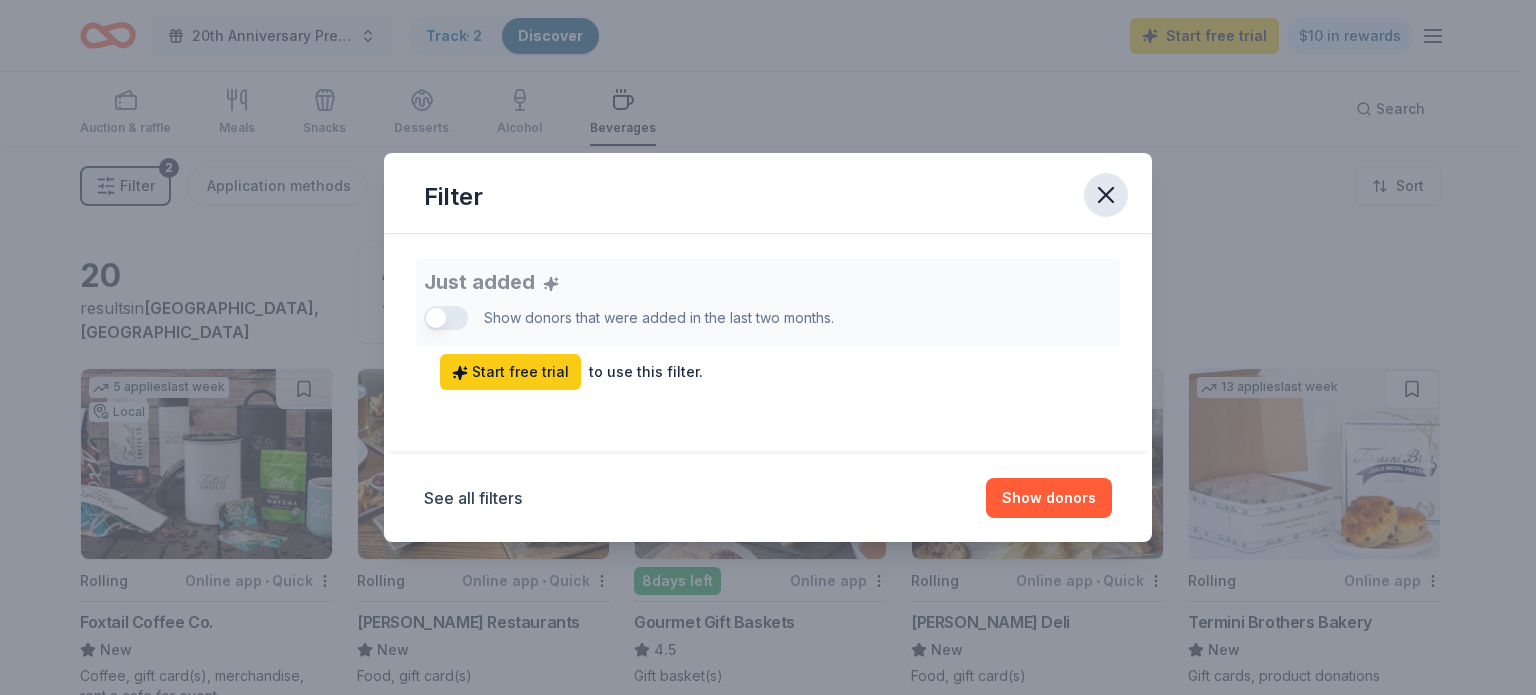 click 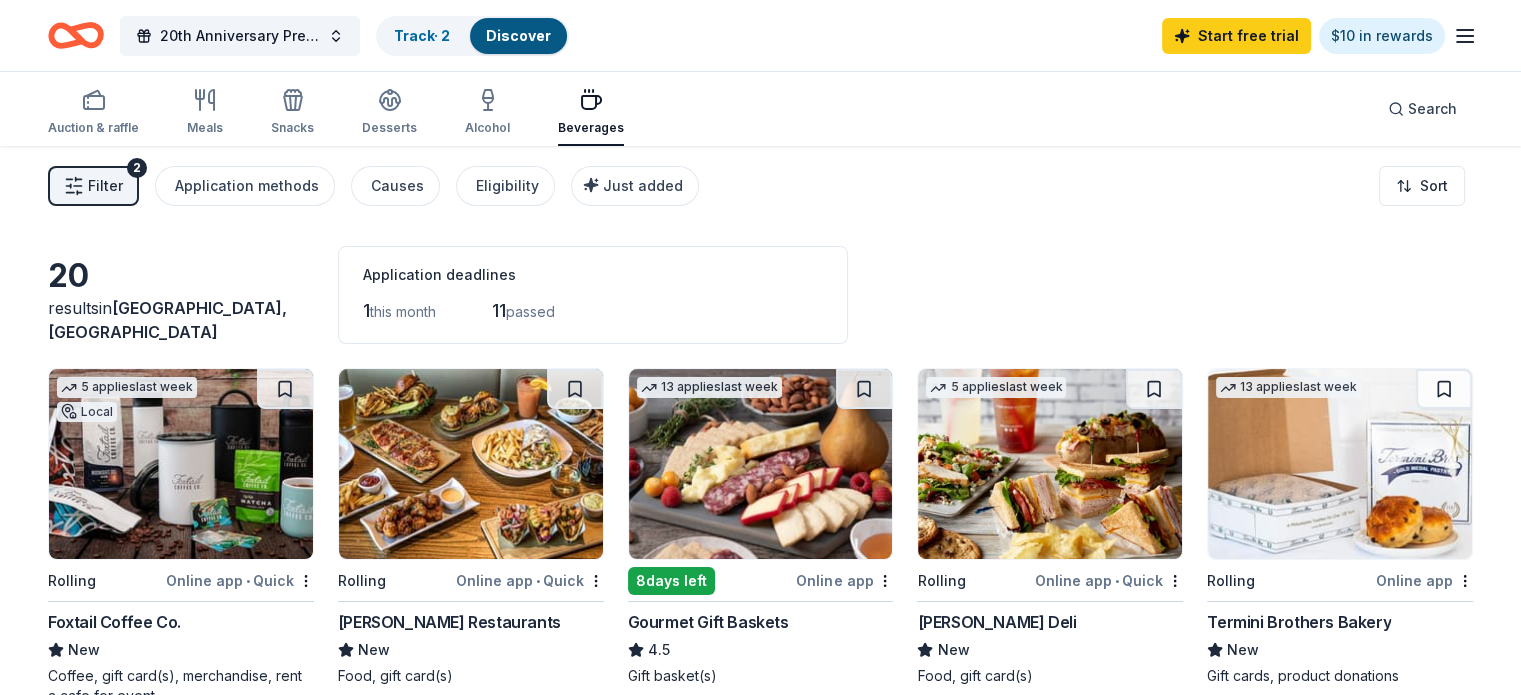 type 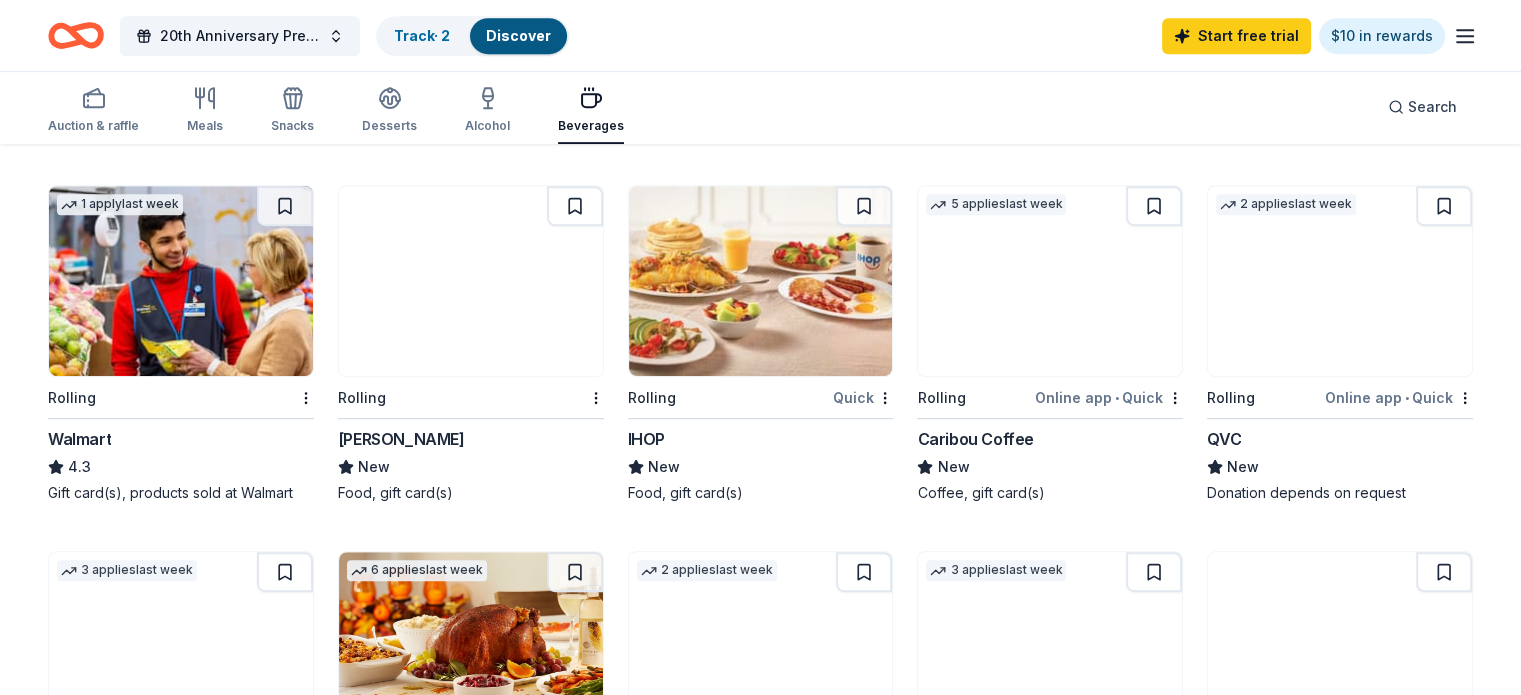 scroll, scrollTop: 960, scrollLeft: 0, axis: vertical 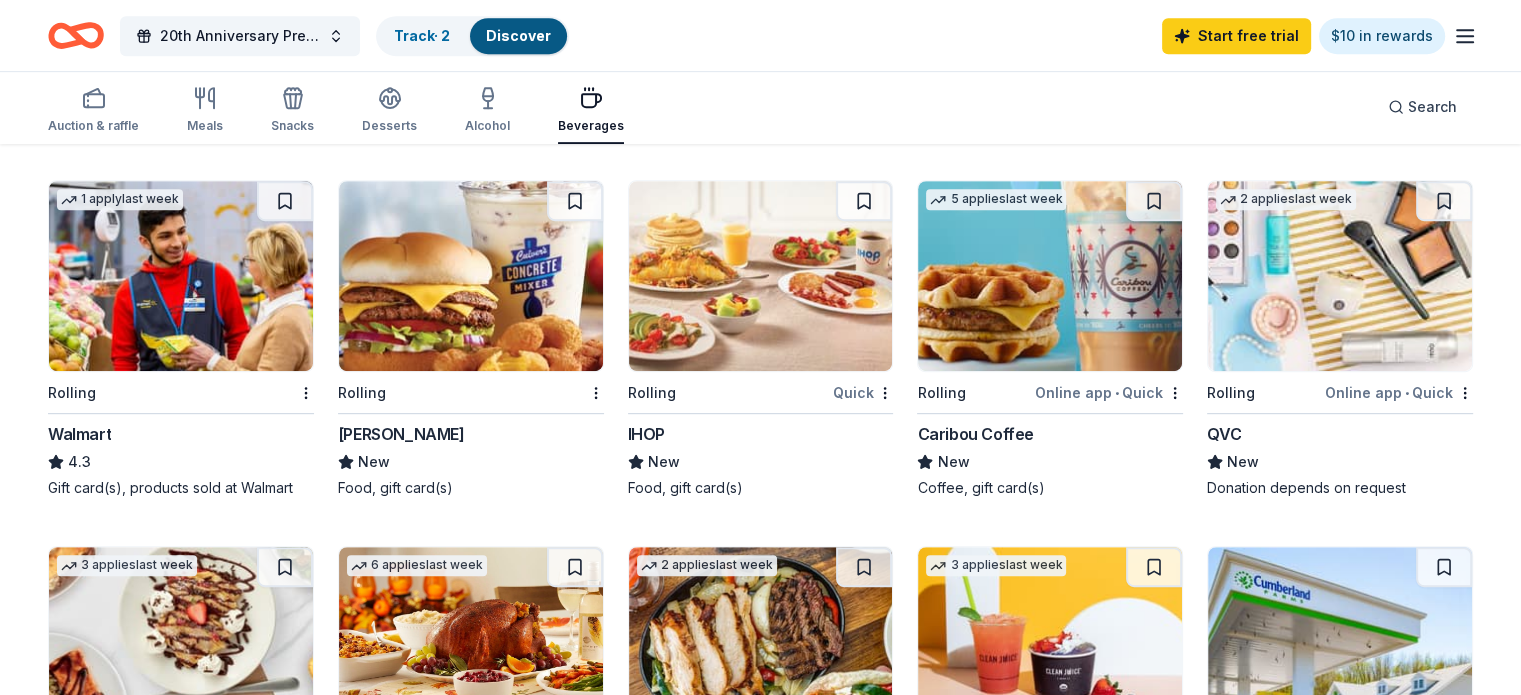 click at bounding box center [181, 276] 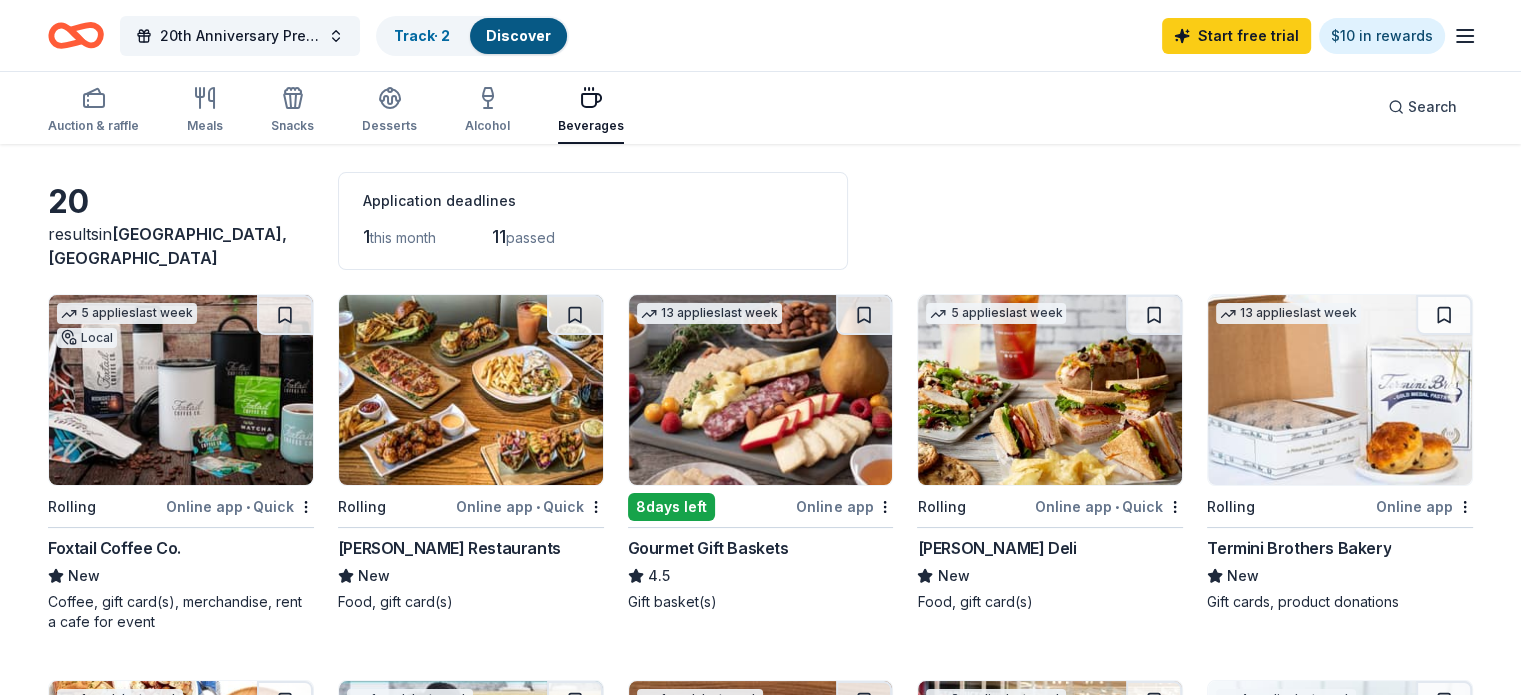 scroll, scrollTop: 0, scrollLeft: 0, axis: both 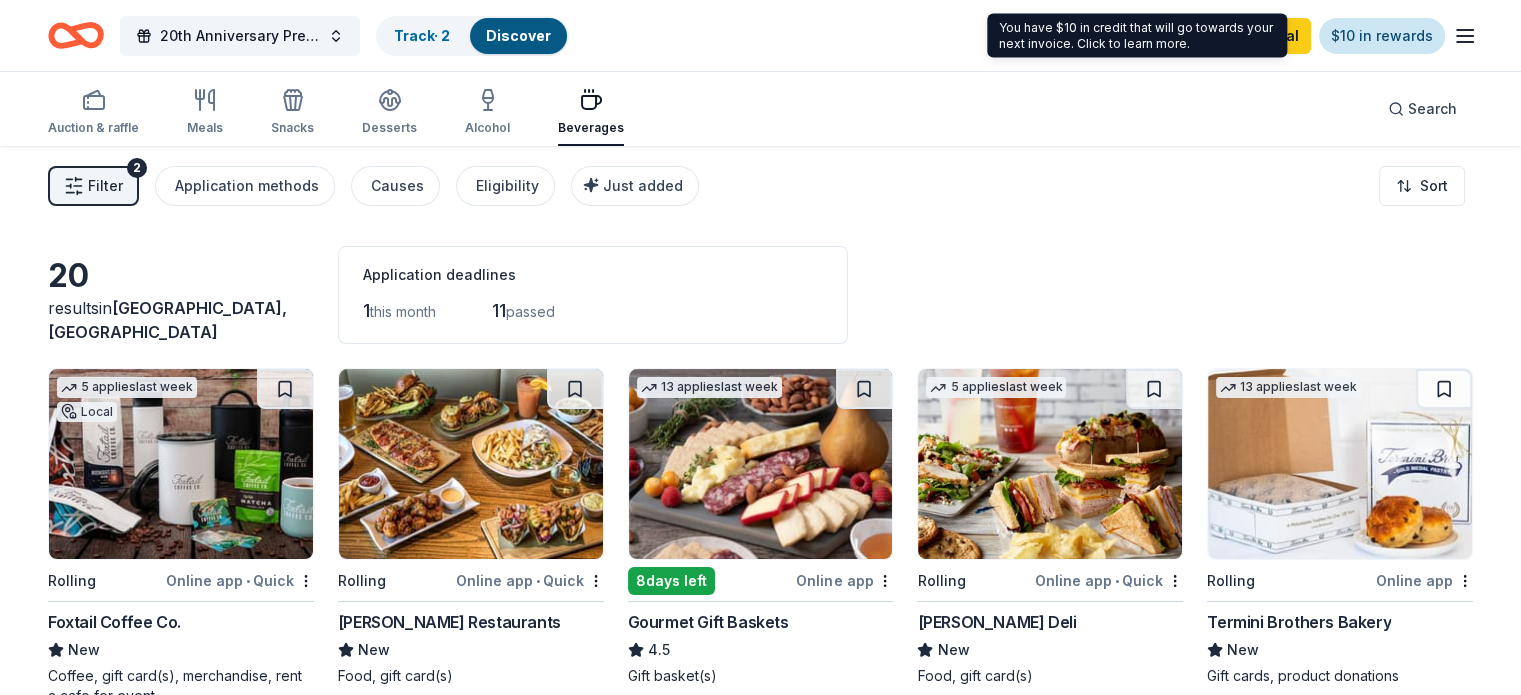 click on "$10 in rewards" at bounding box center [1382, 36] 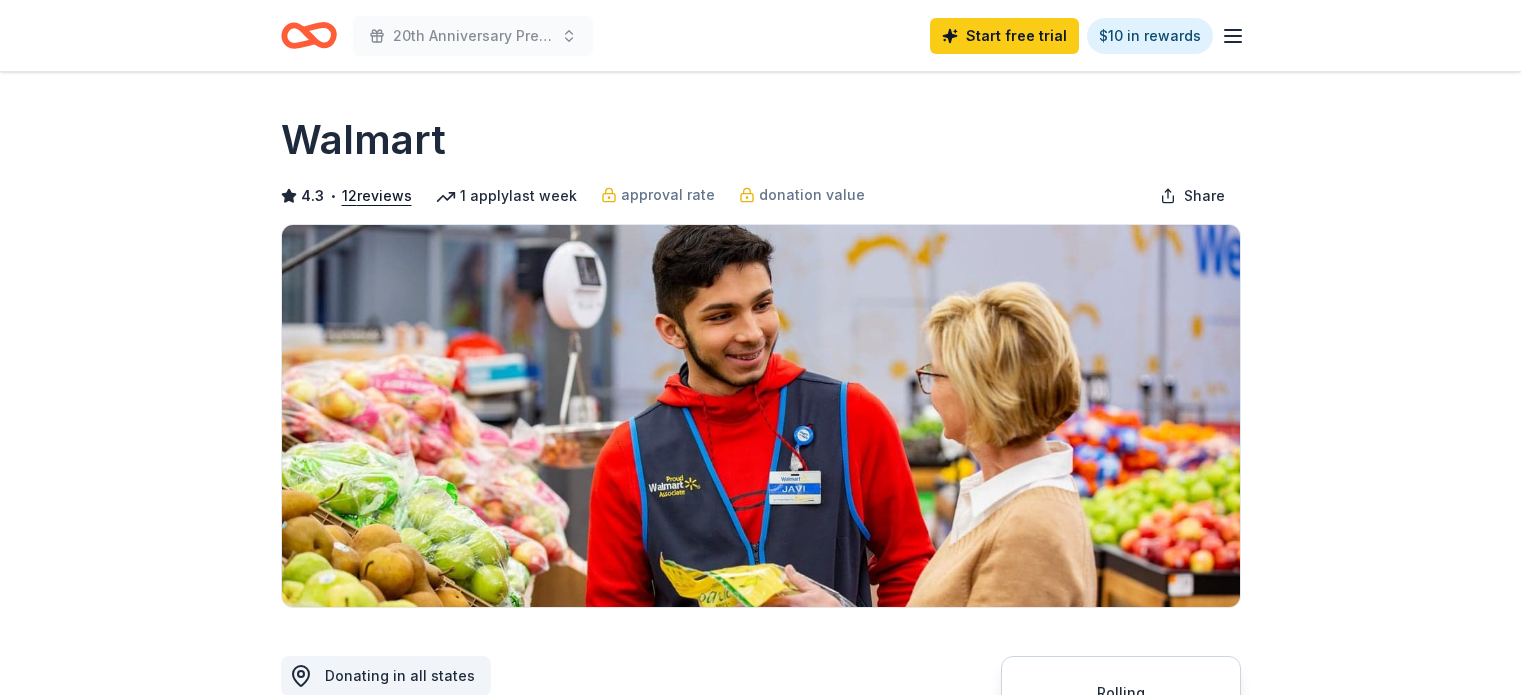 scroll, scrollTop: 0, scrollLeft: 0, axis: both 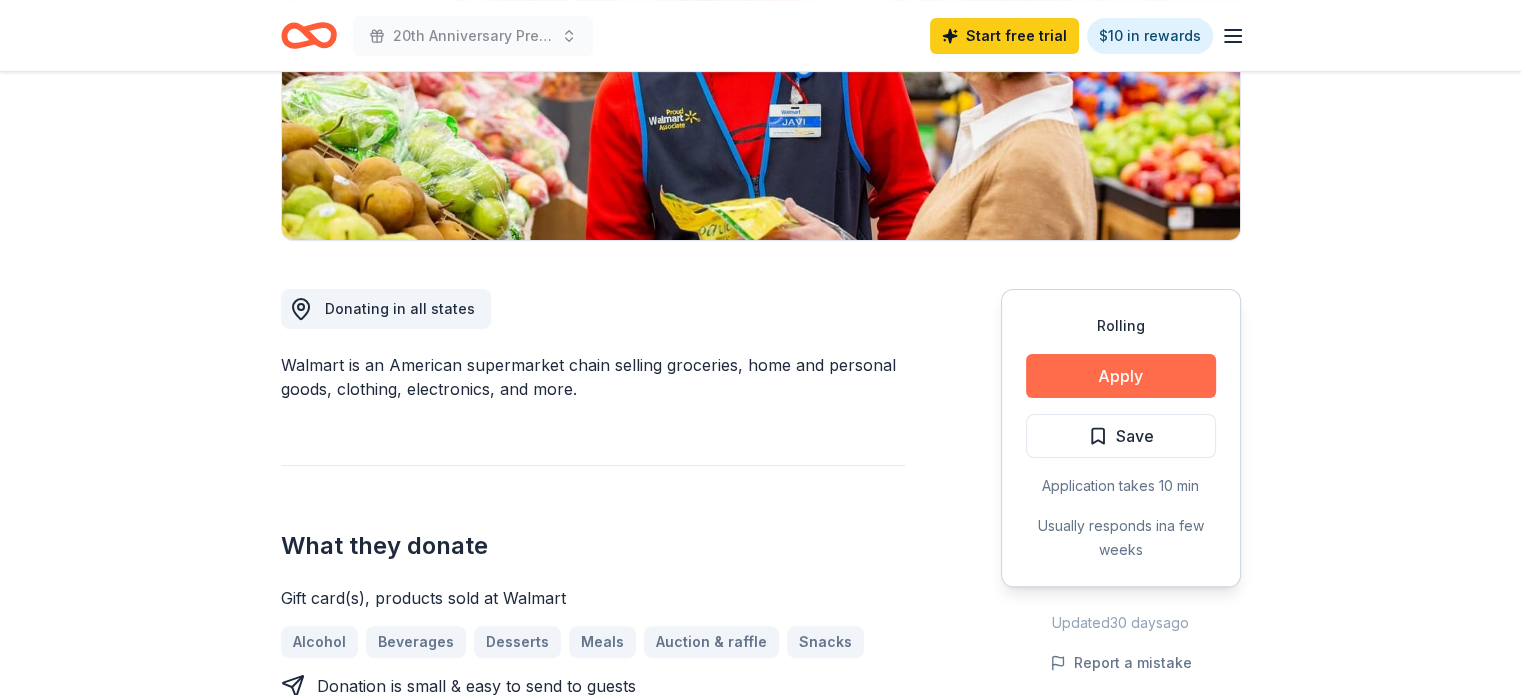click on "Apply" at bounding box center (1121, 376) 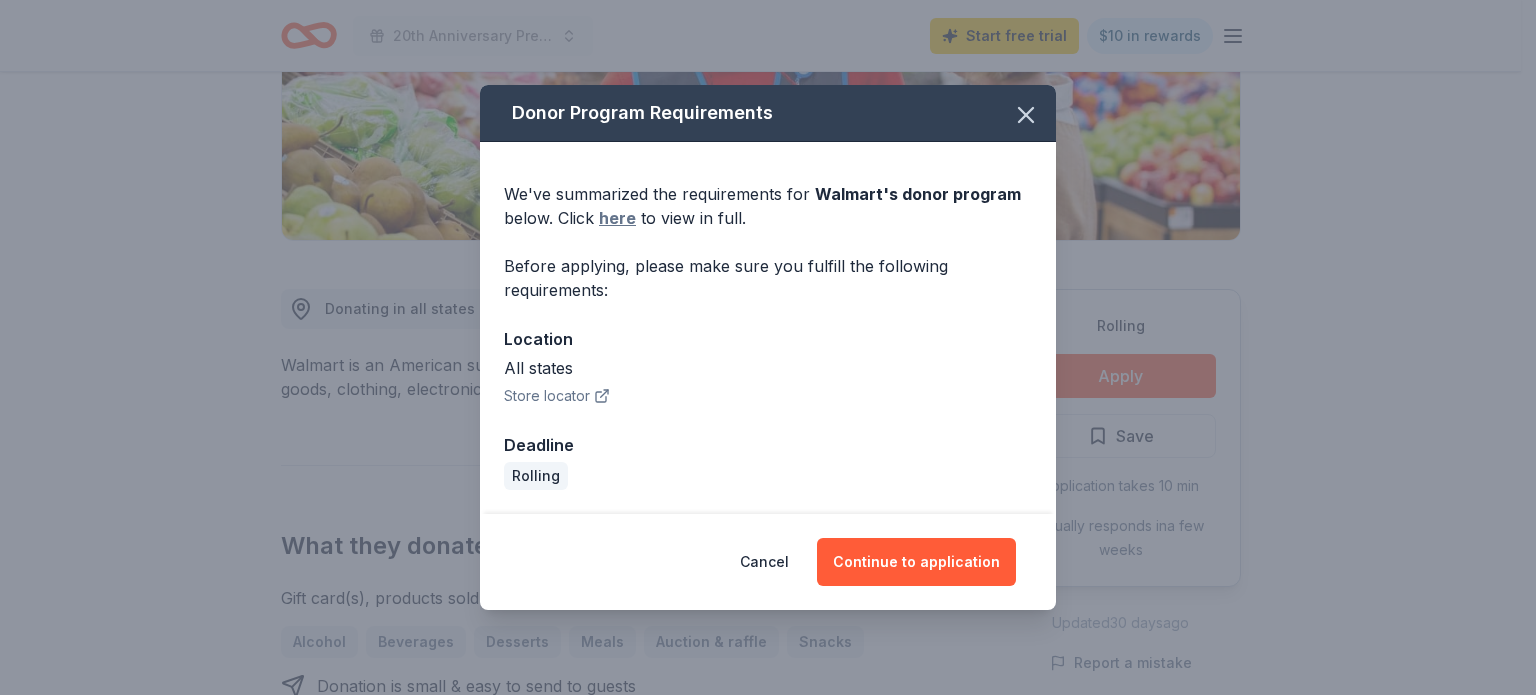 click on "here" at bounding box center [617, 218] 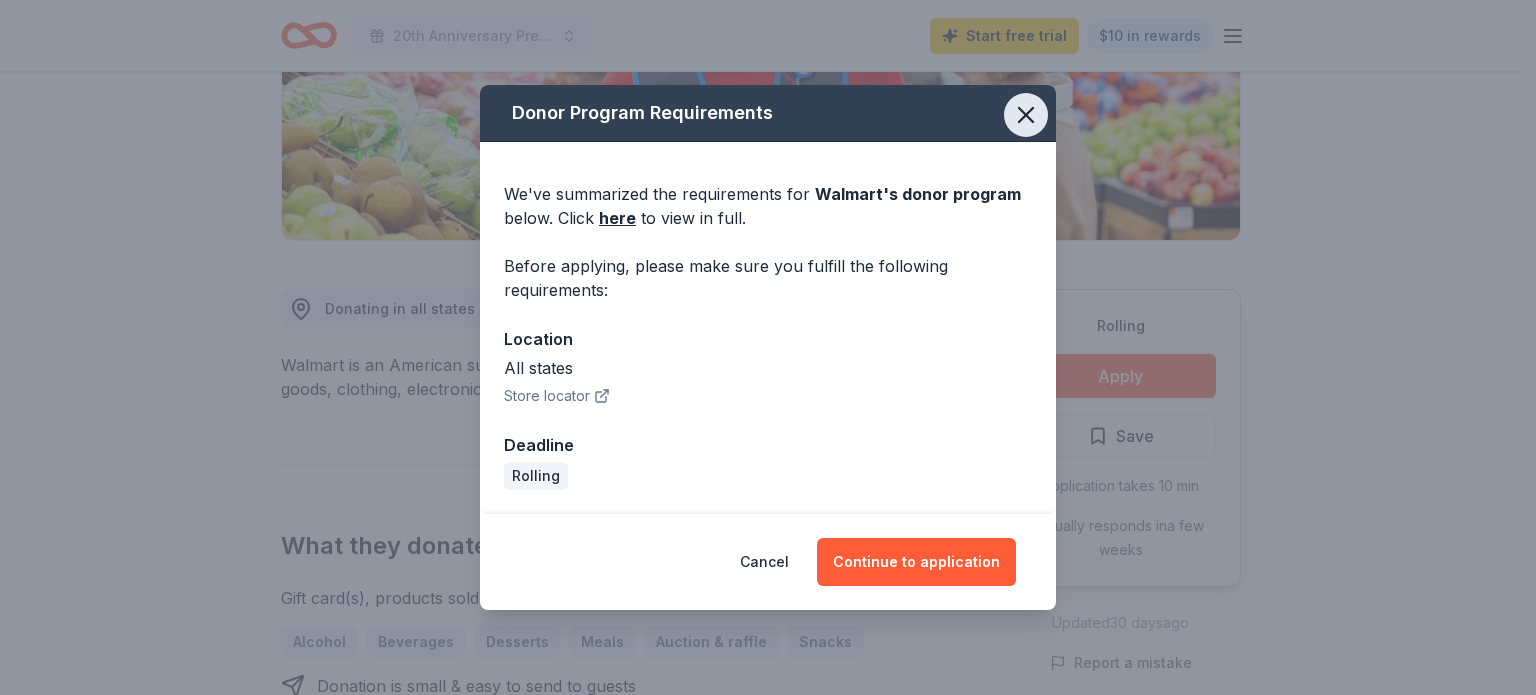 click 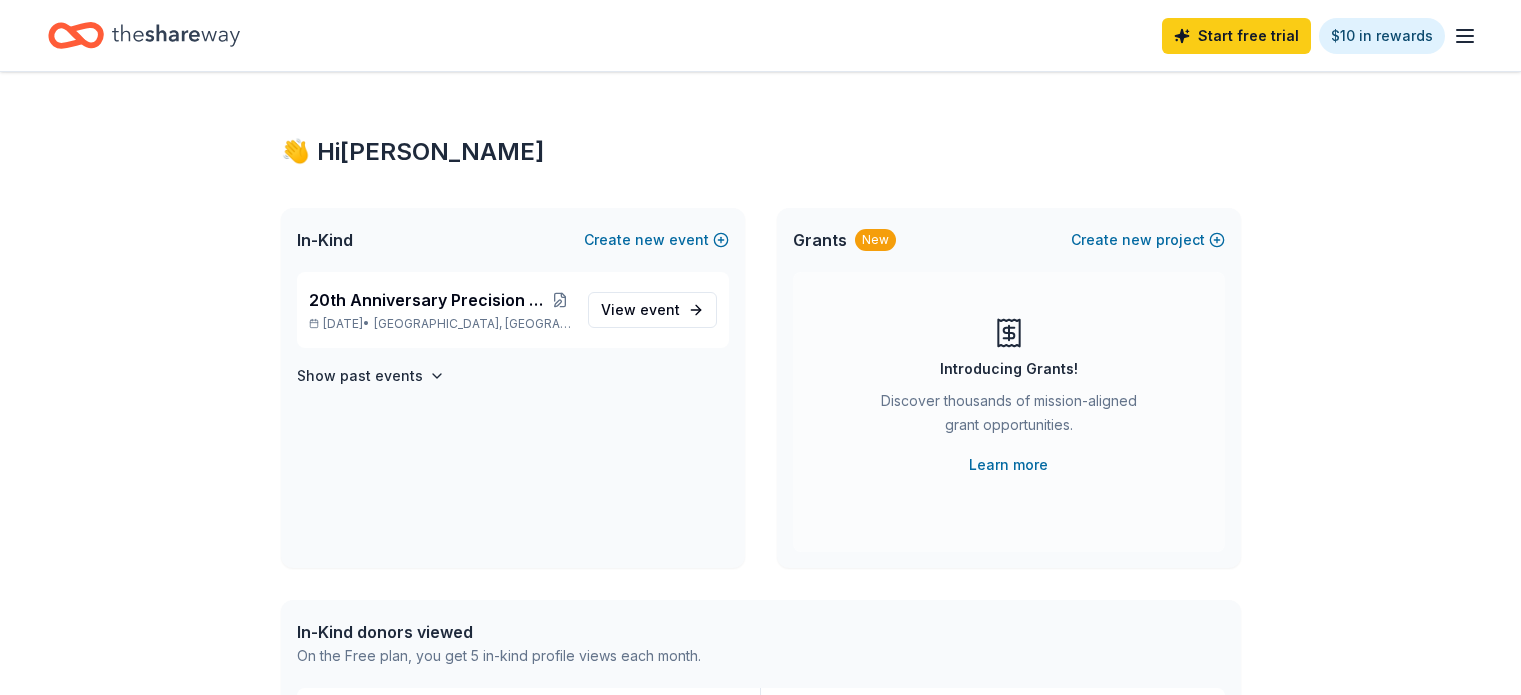 scroll, scrollTop: 0, scrollLeft: 0, axis: both 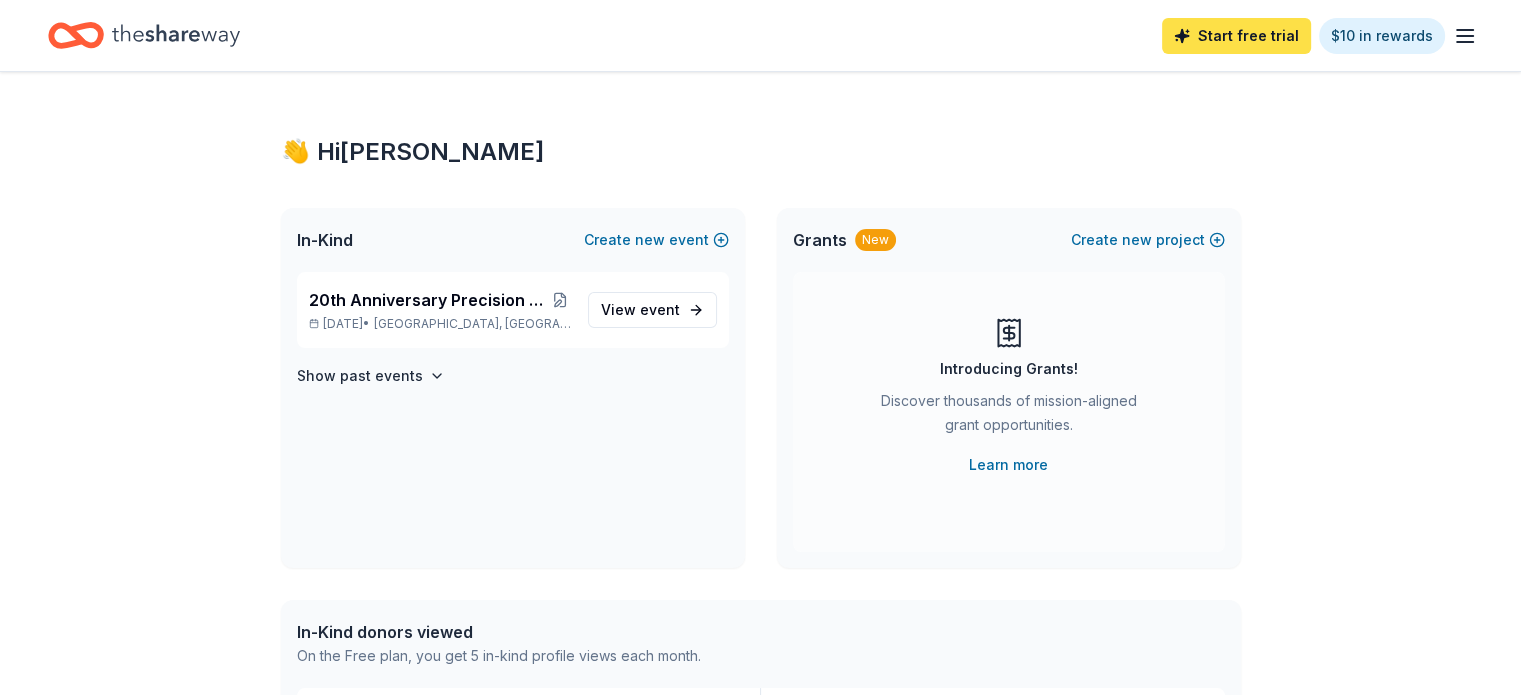 click on "Start free  trial" at bounding box center [1236, 36] 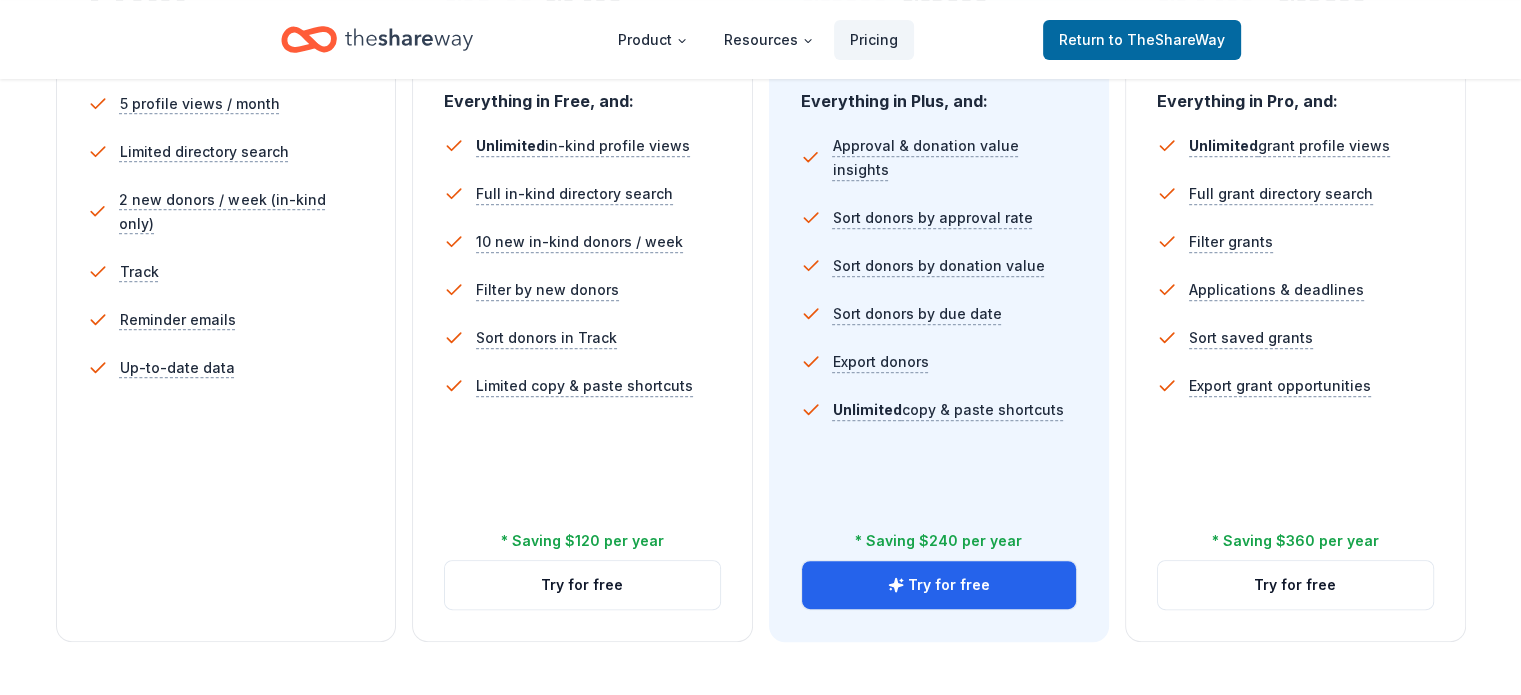 scroll, scrollTop: 612, scrollLeft: 0, axis: vertical 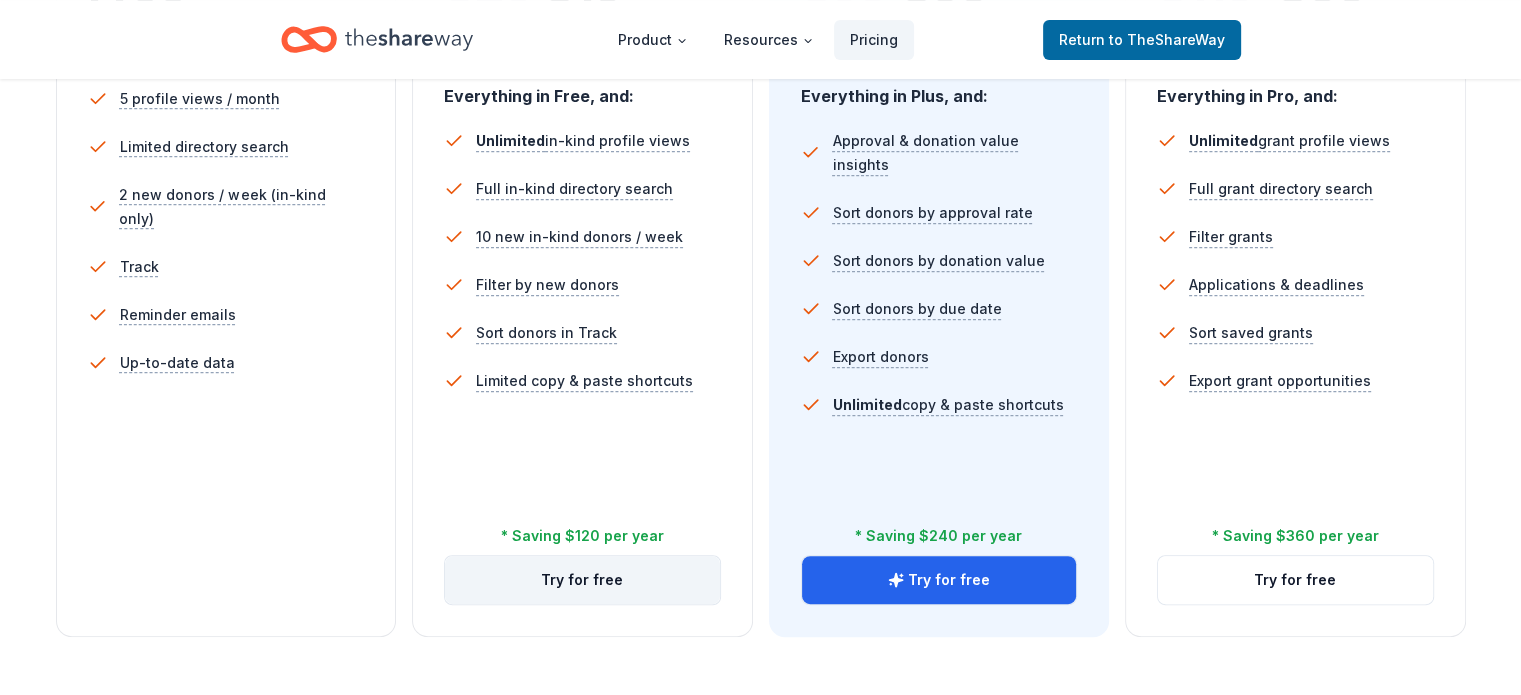 click on "Try for free" at bounding box center [582, 580] 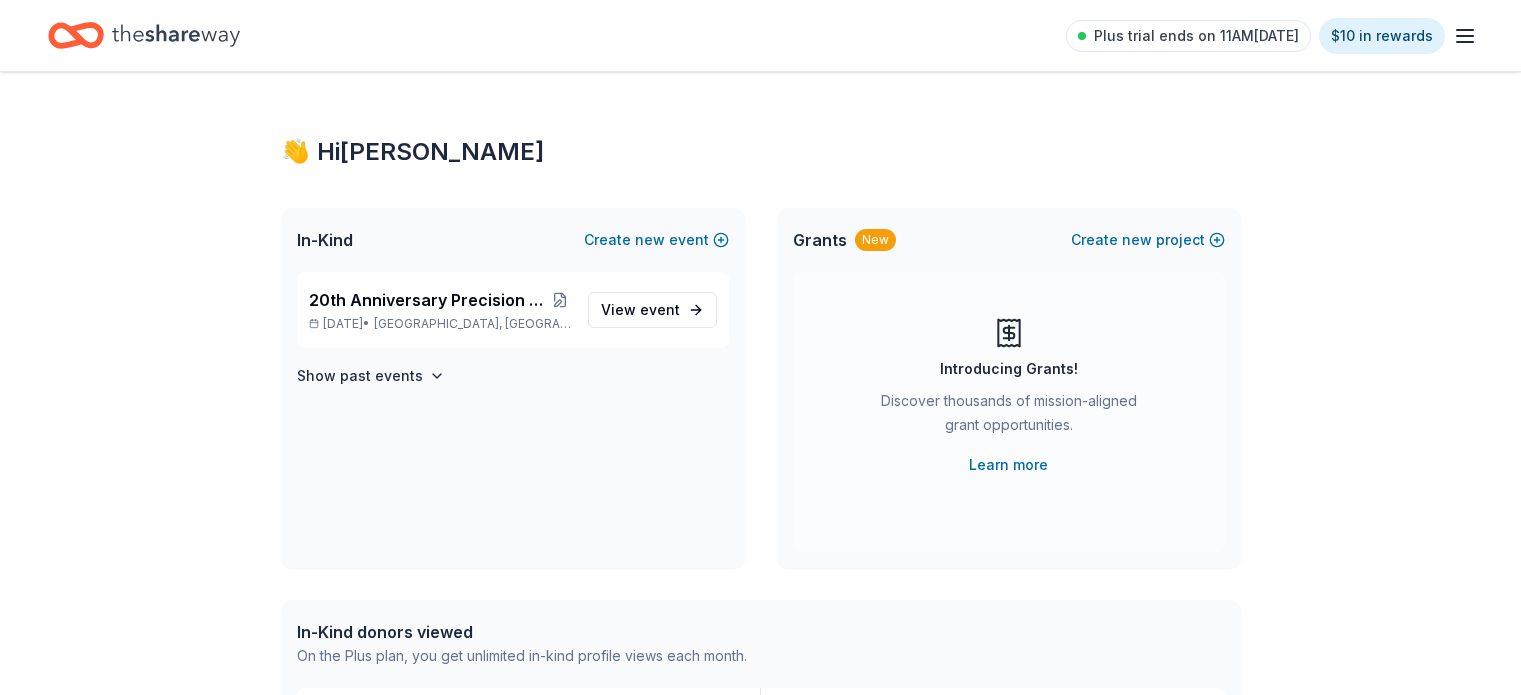 scroll, scrollTop: 0, scrollLeft: 0, axis: both 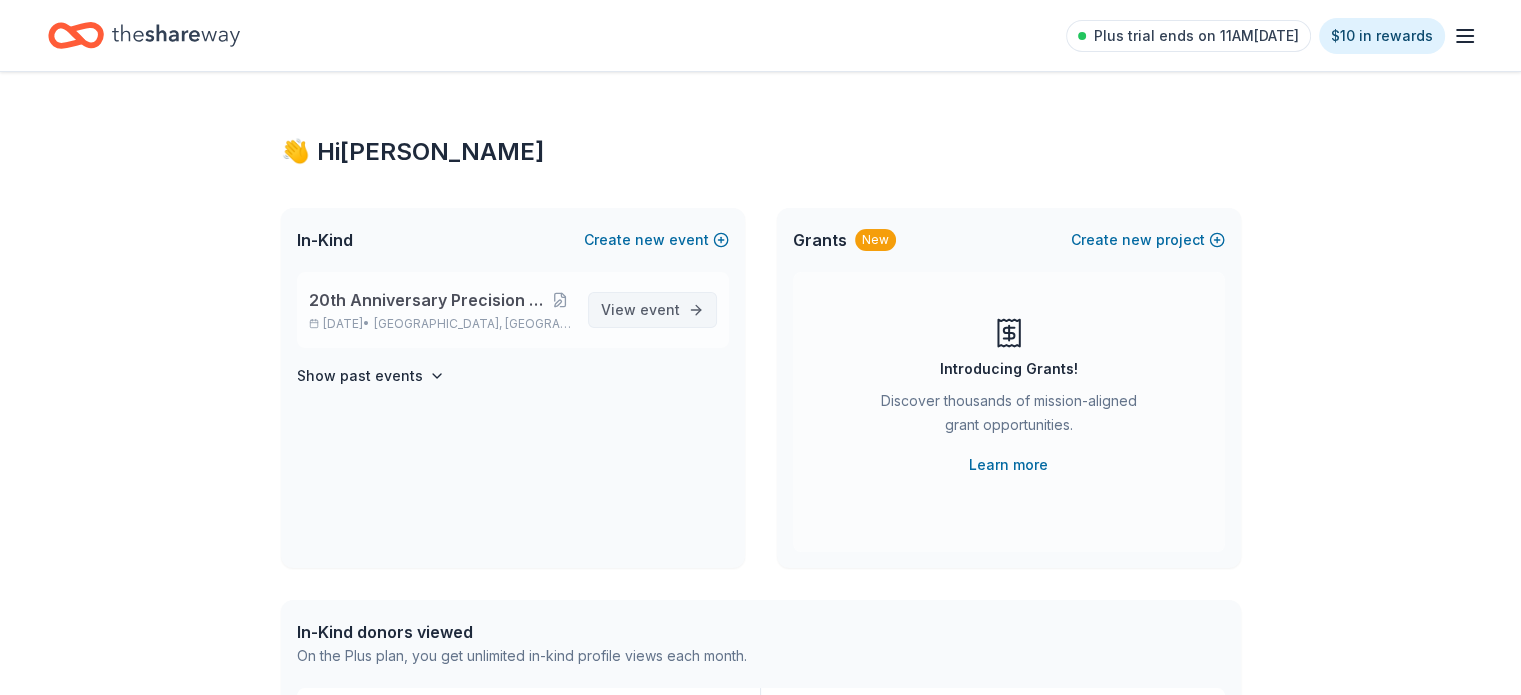 click on "event" at bounding box center [660, 309] 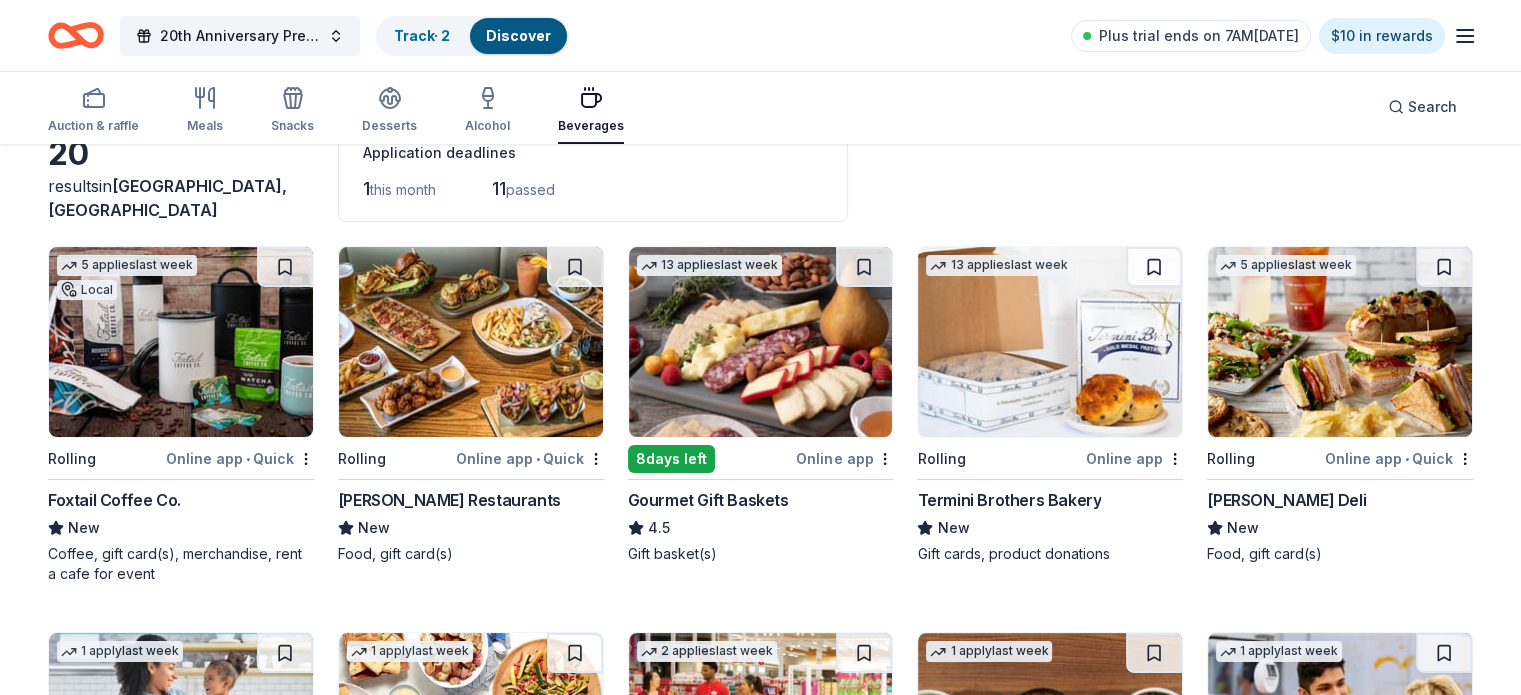 scroll, scrollTop: 0, scrollLeft: 0, axis: both 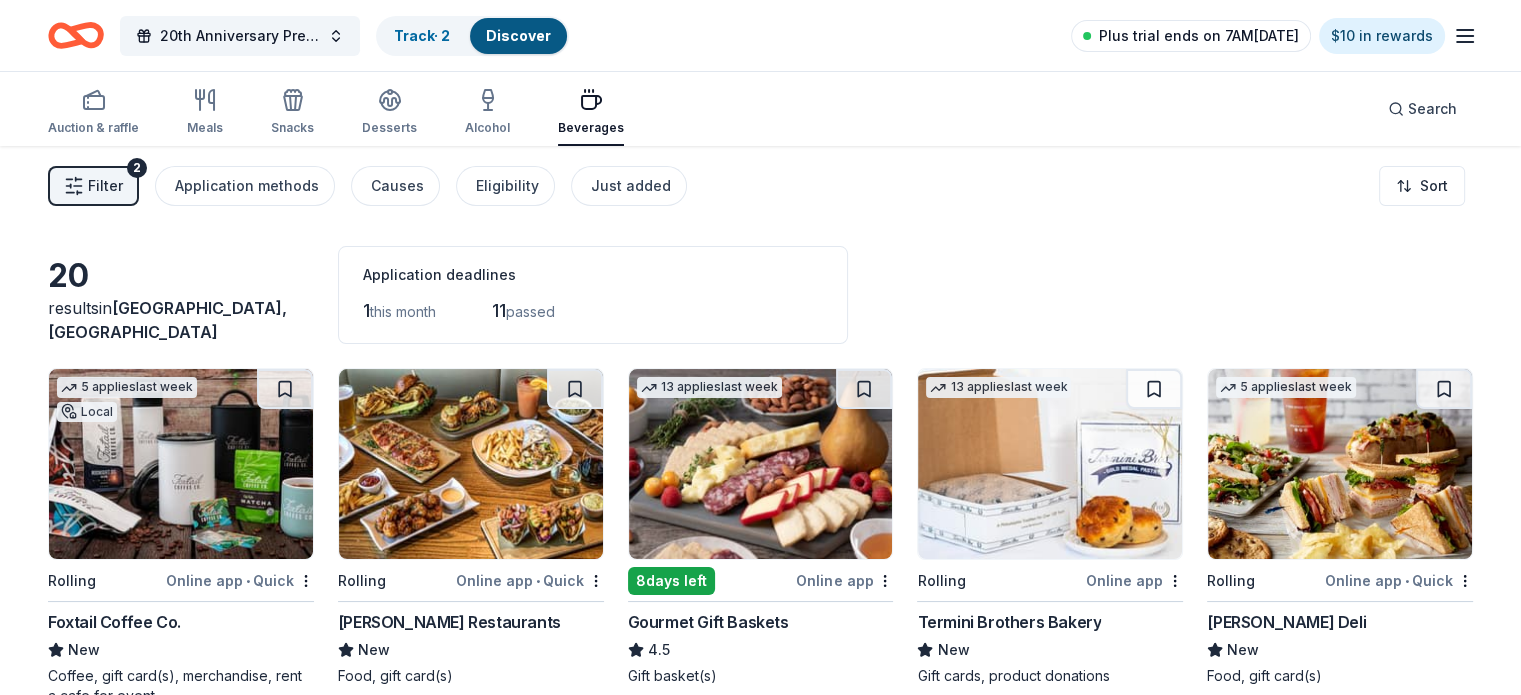 click on "Plus trial ends on 7AM, 7/18" at bounding box center (1199, 36) 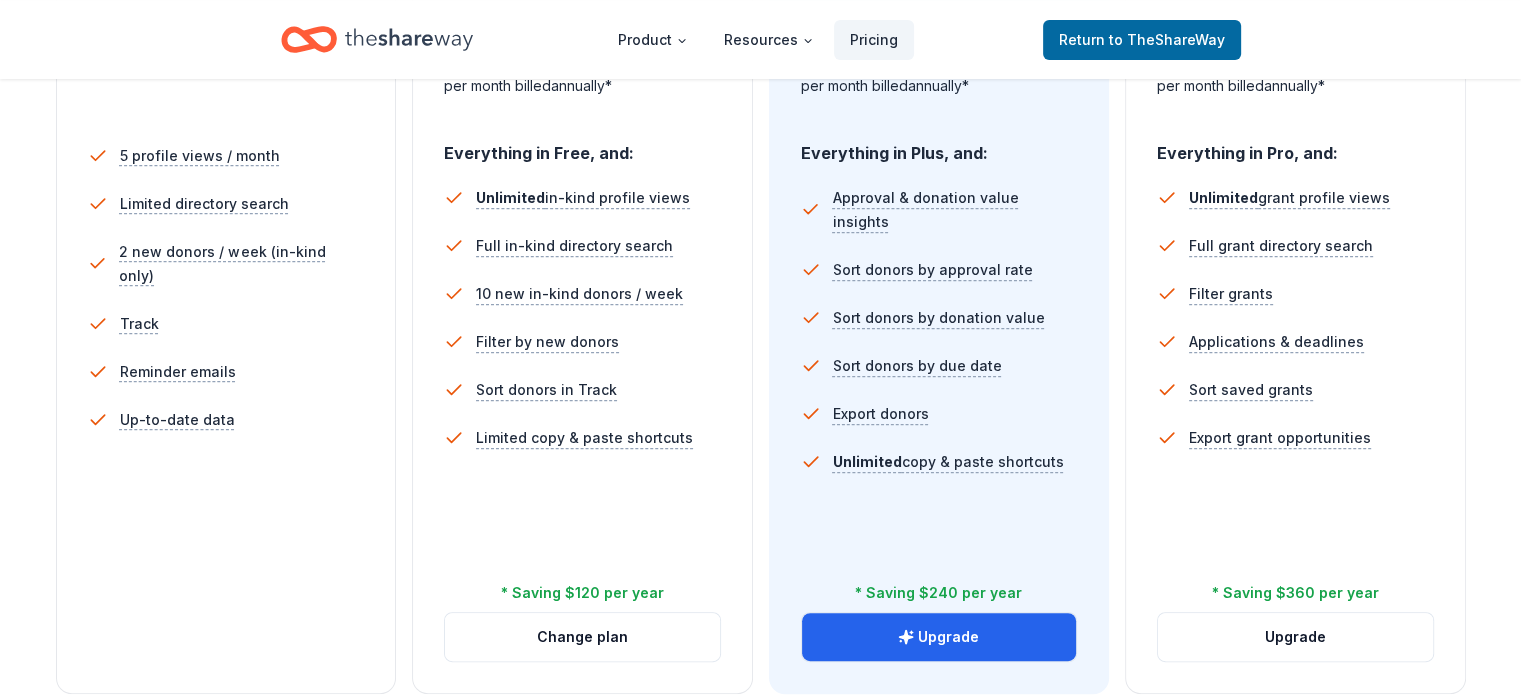 scroll, scrollTop: 544, scrollLeft: 0, axis: vertical 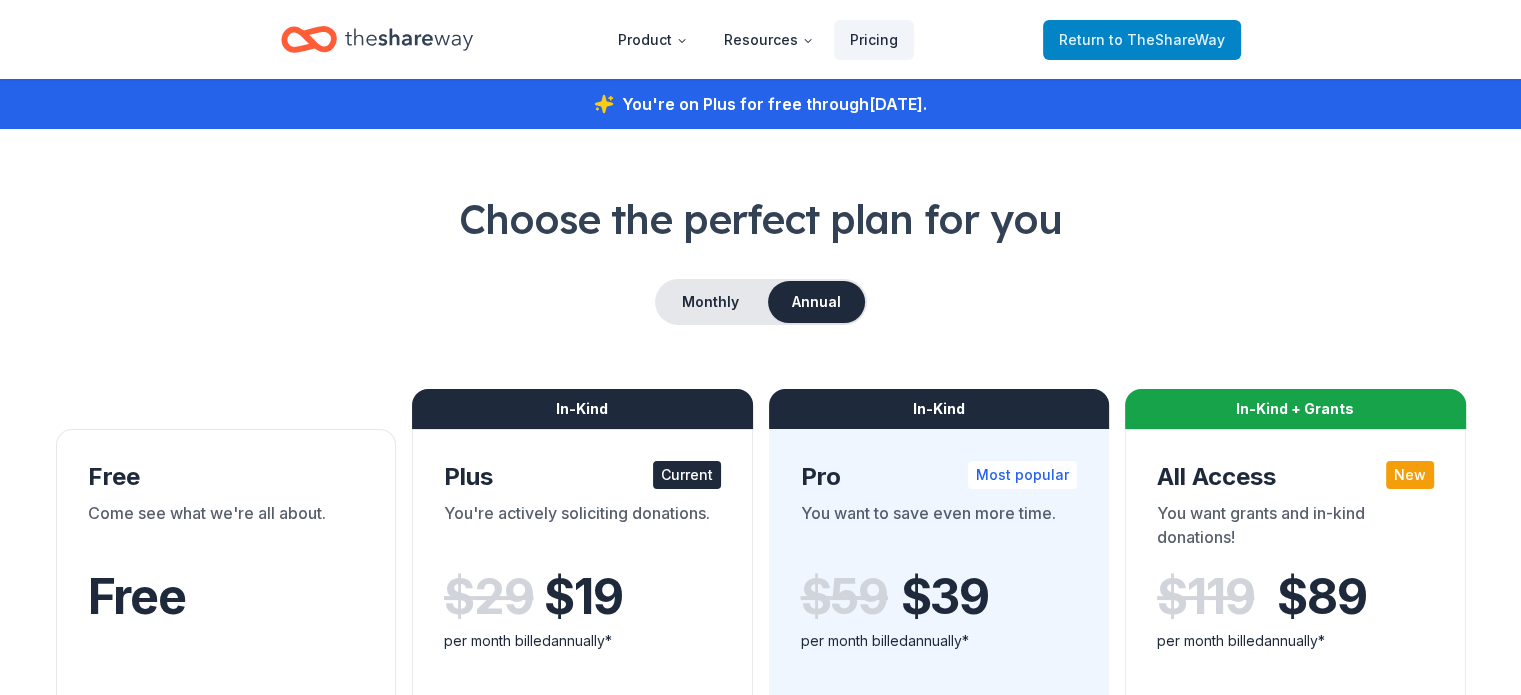 click on "to TheShareWay" at bounding box center (1167, 39) 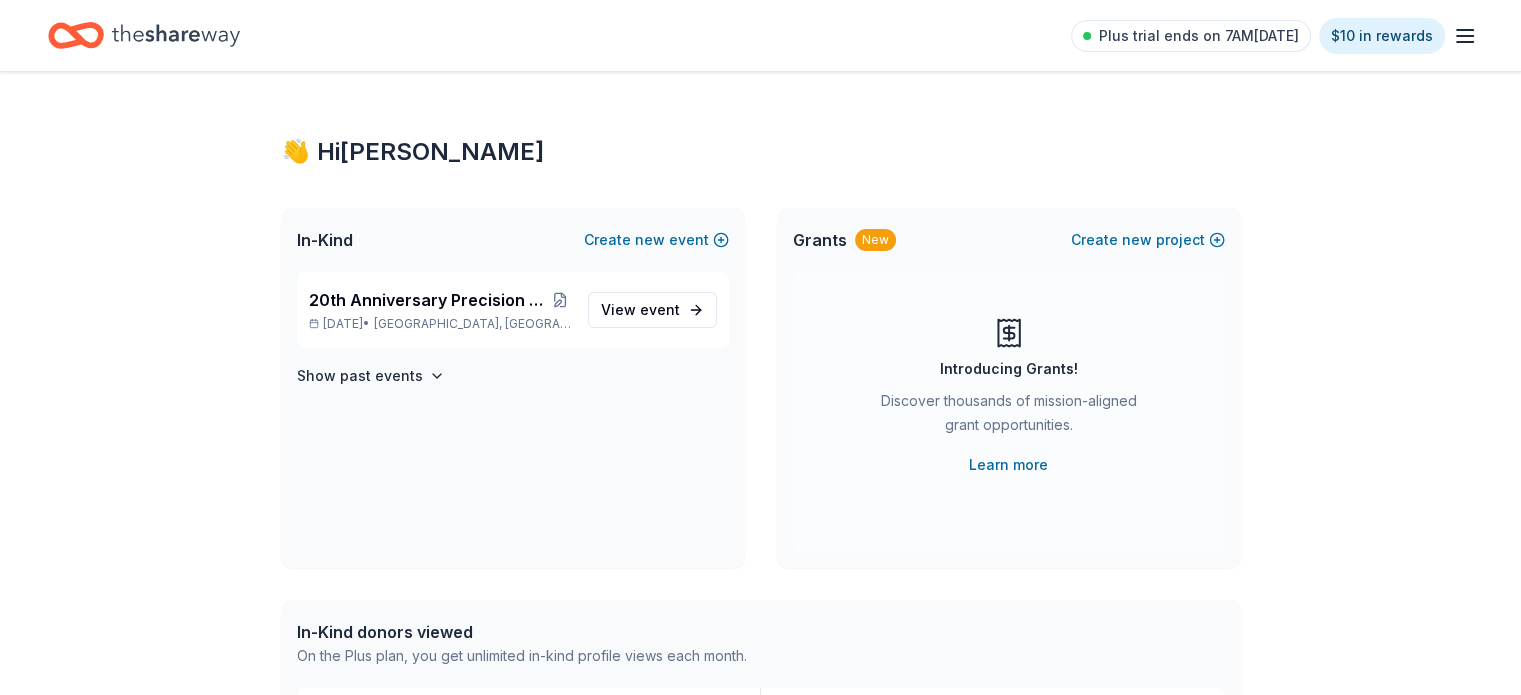 click on "In-Kind Create  new  event" at bounding box center (513, 240) 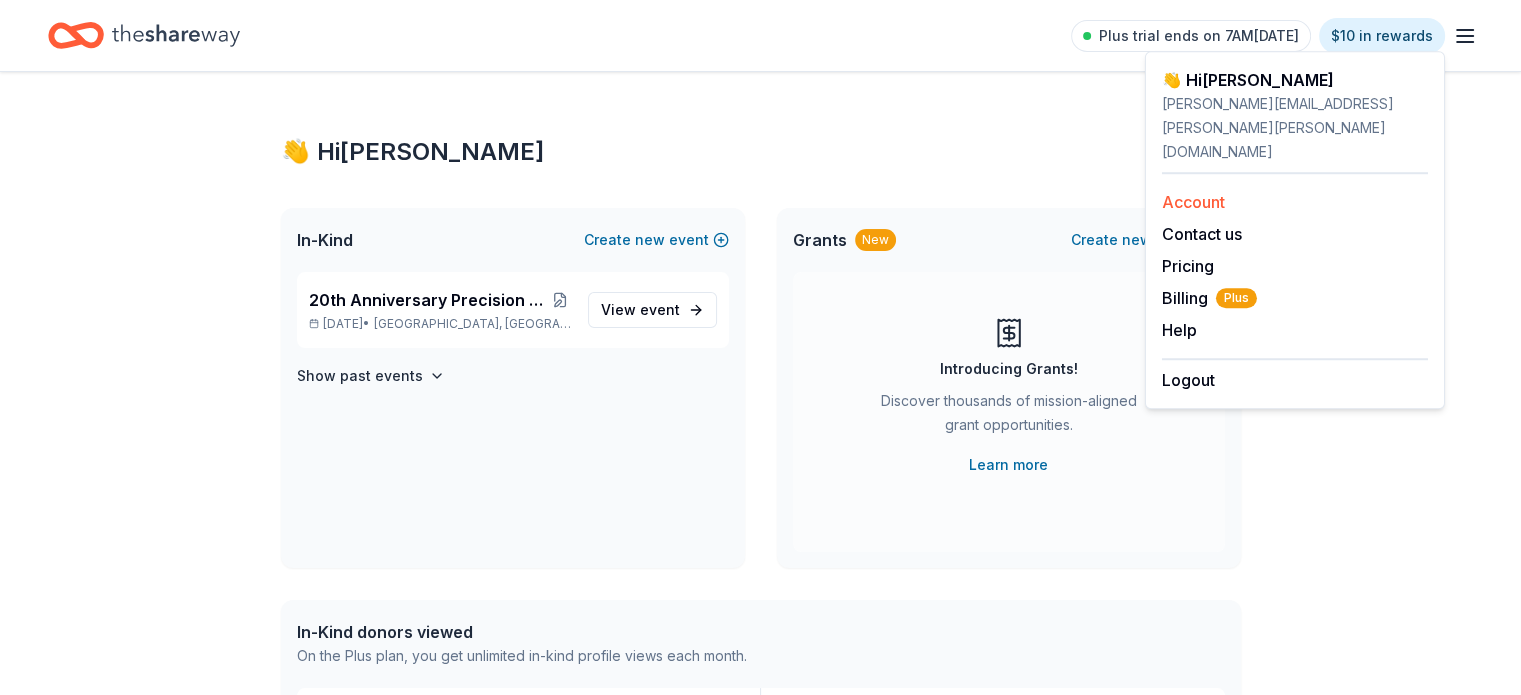 click on "Account" at bounding box center (1193, 202) 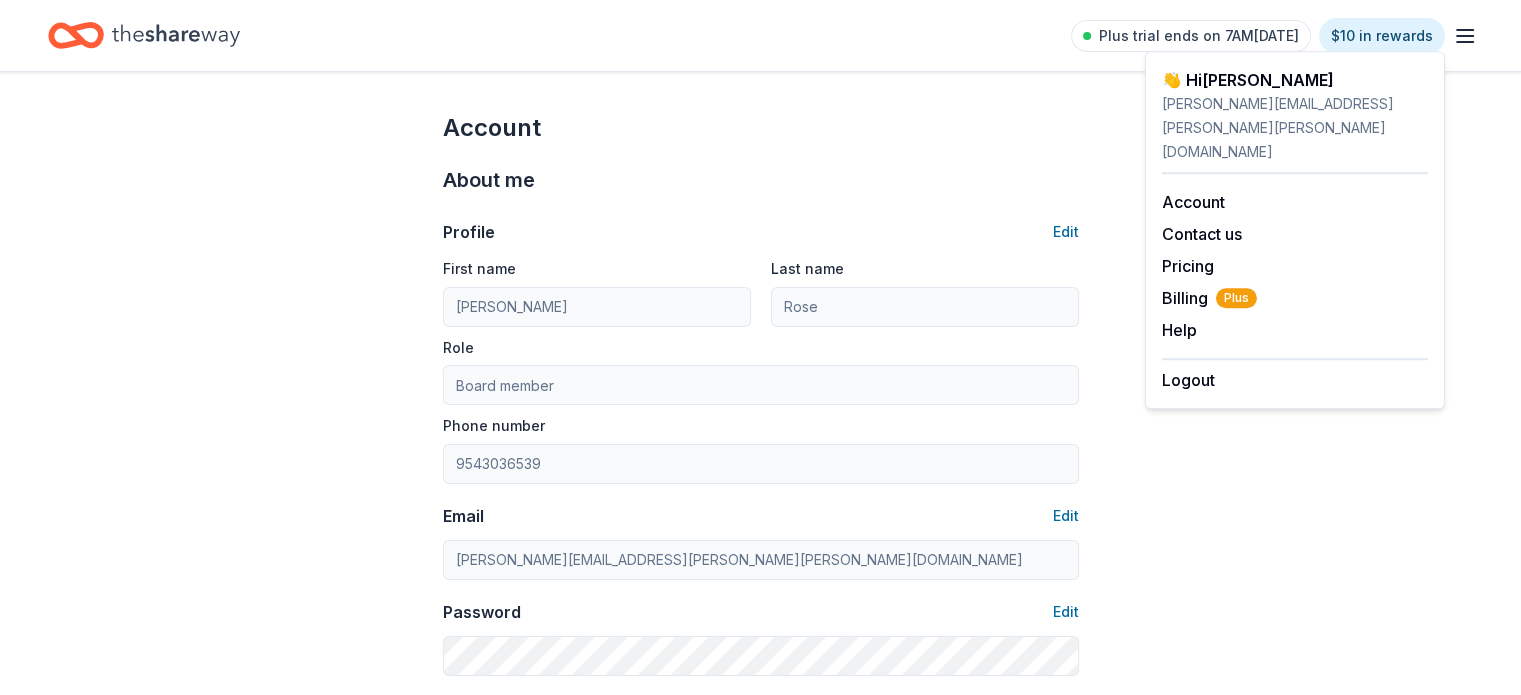 click on "👋 Hi  Lisa" at bounding box center [1295, 80] 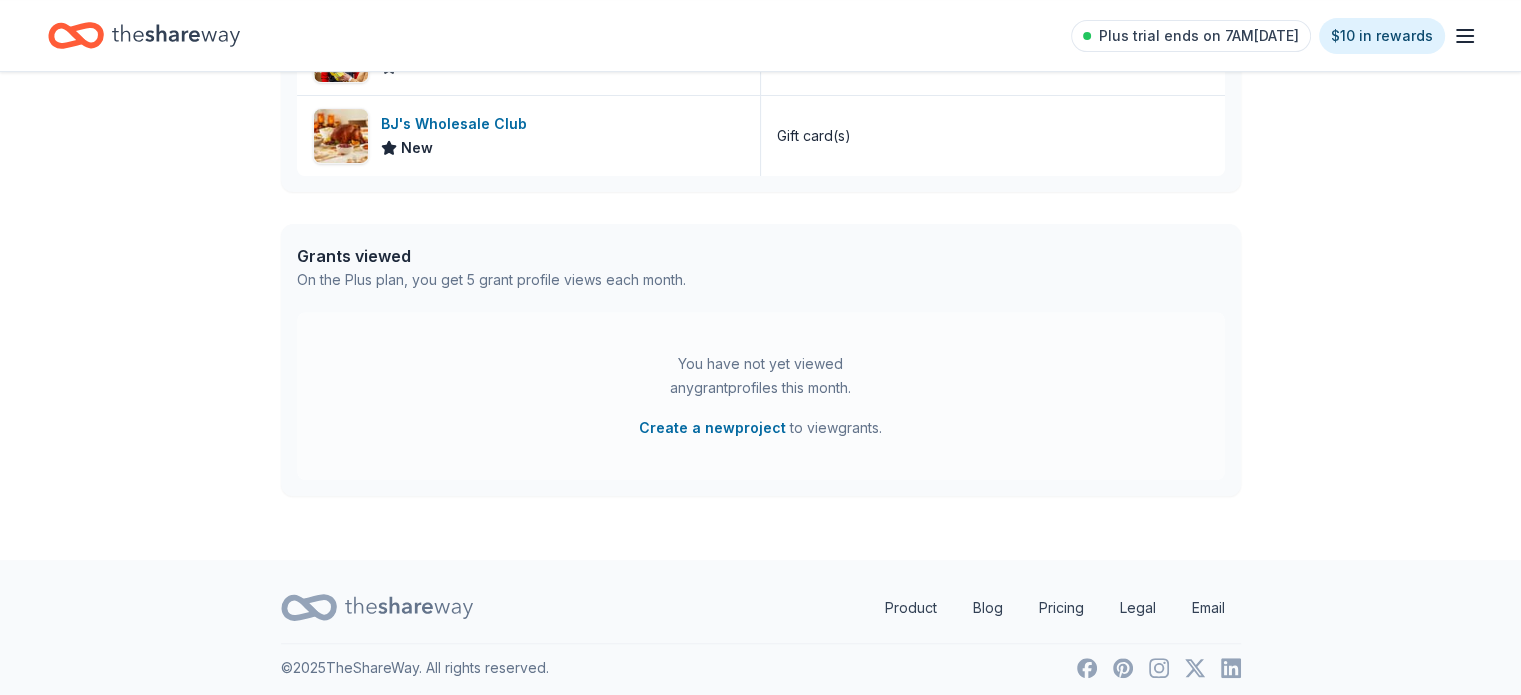 scroll, scrollTop: 681, scrollLeft: 0, axis: vertical 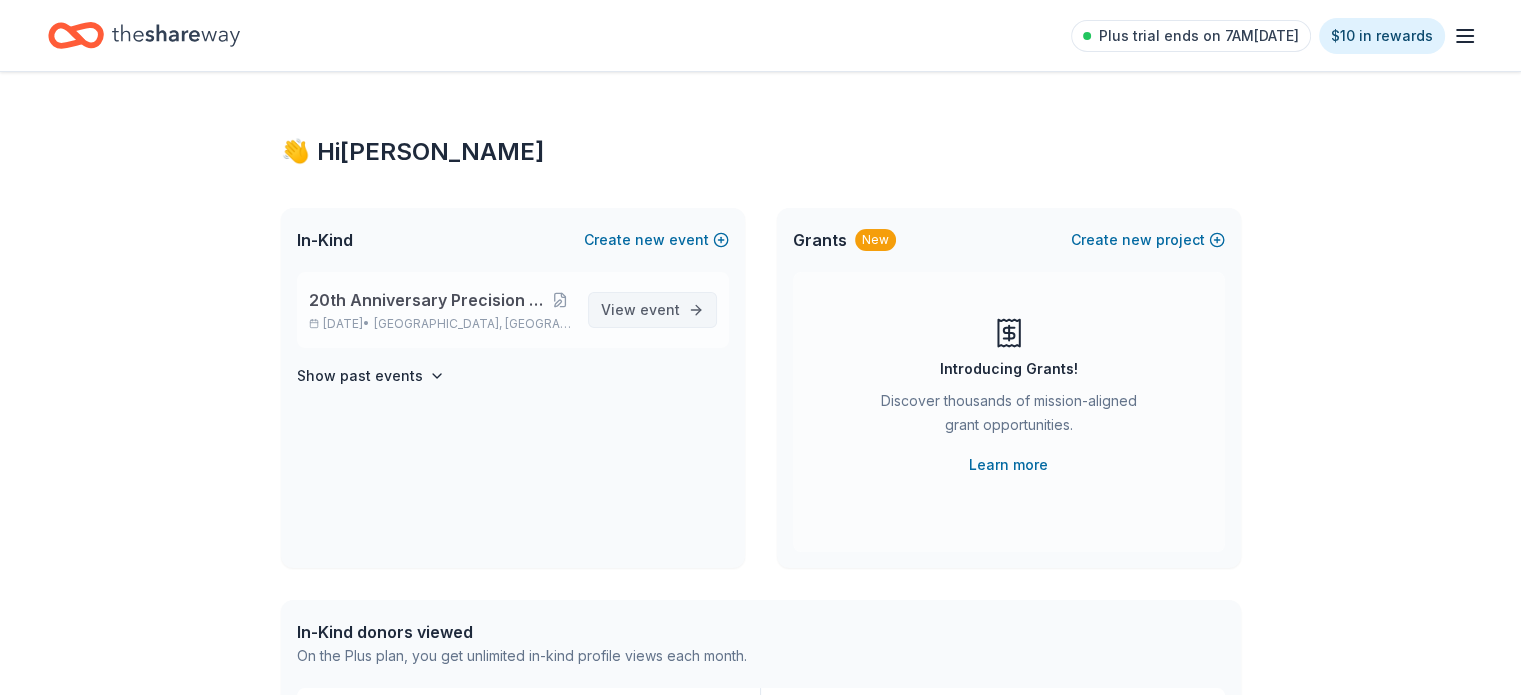 click on "event" at bounding box center (660, 309) 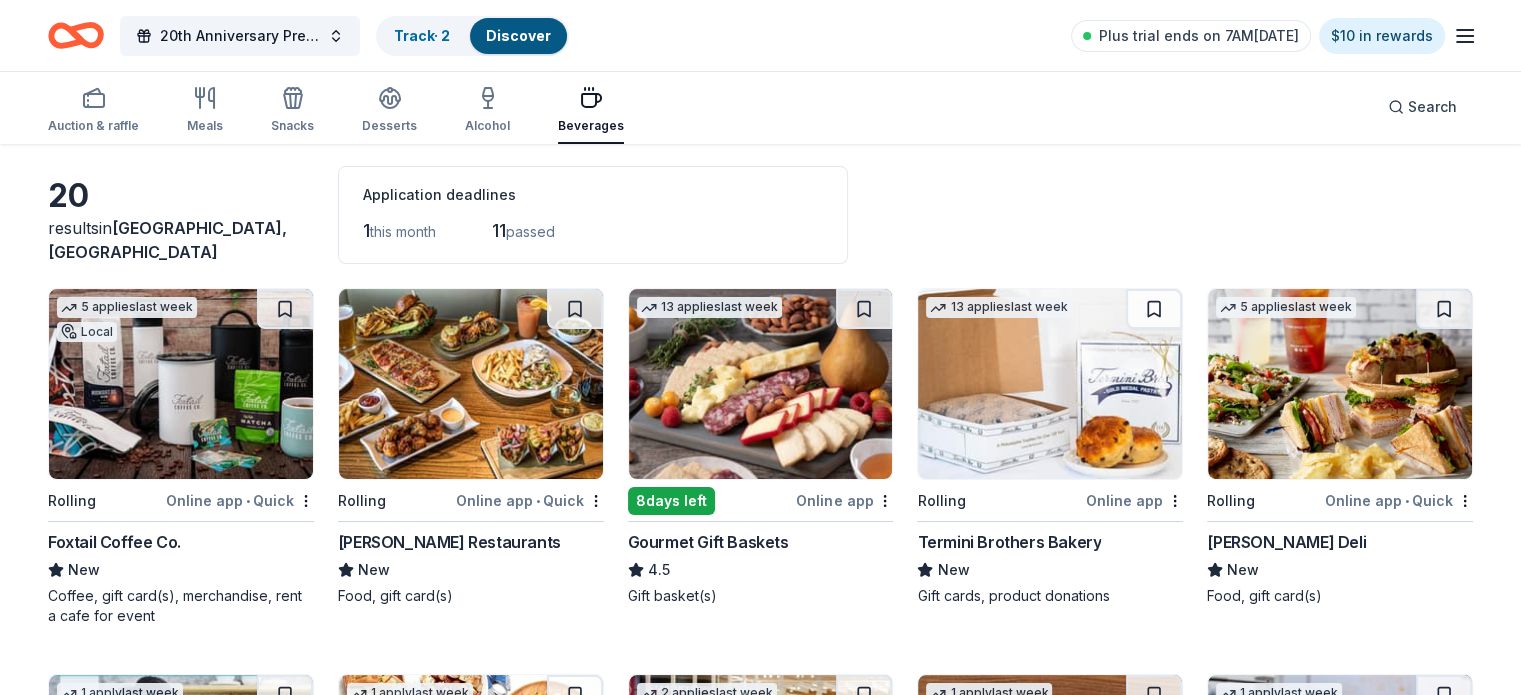 scroll, scrollTop: 120, scrollLeft: 0, axis: vertical 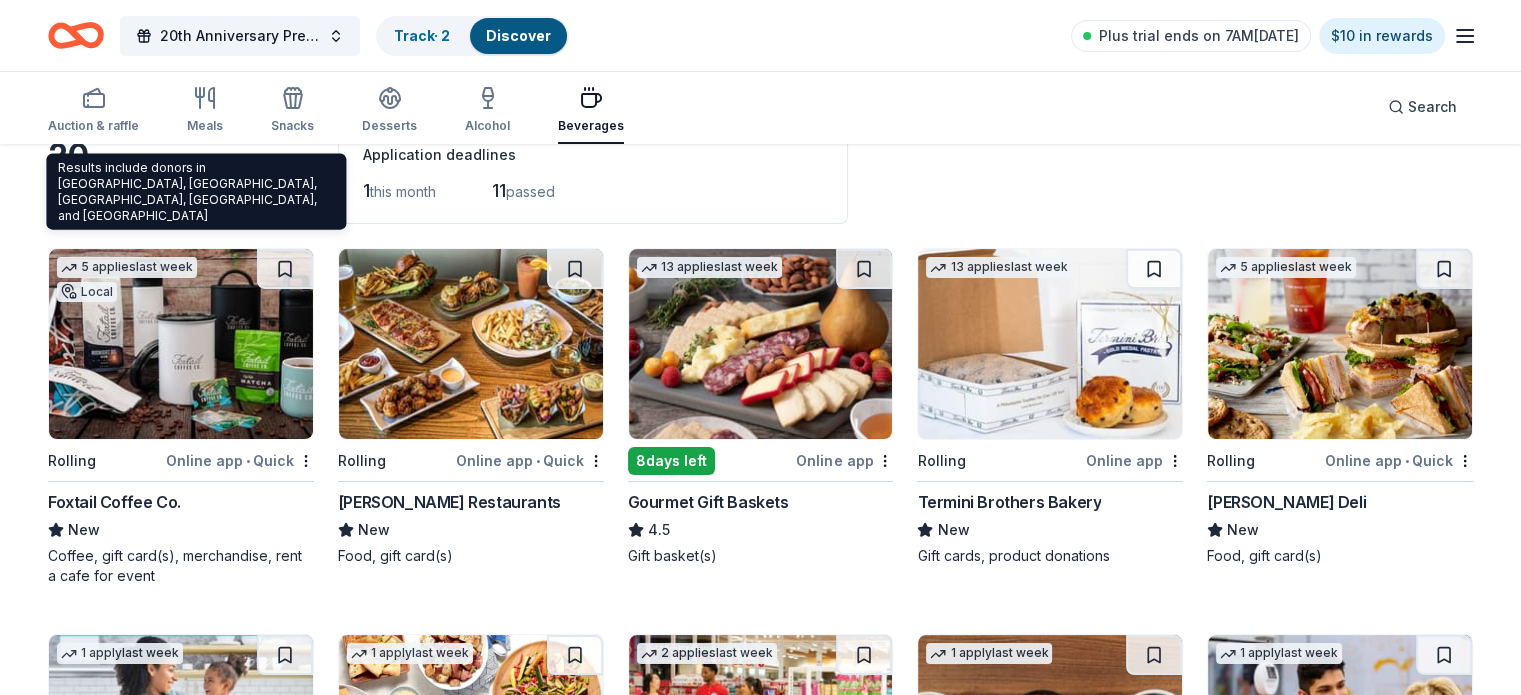 click on "Hollywood, FL" at bounding box center [167, 200] 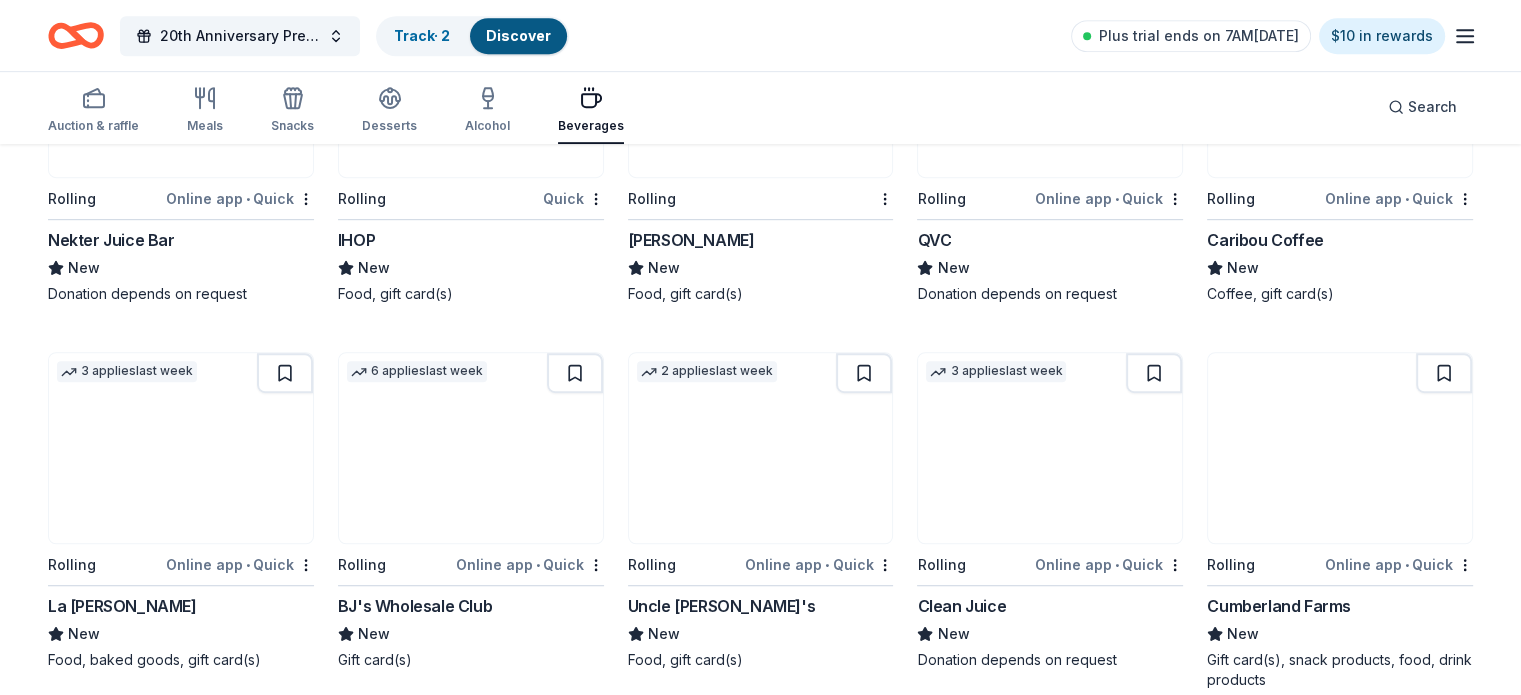scroll, scrollTop: 1187, scrollLeft: 0, axis: vertical 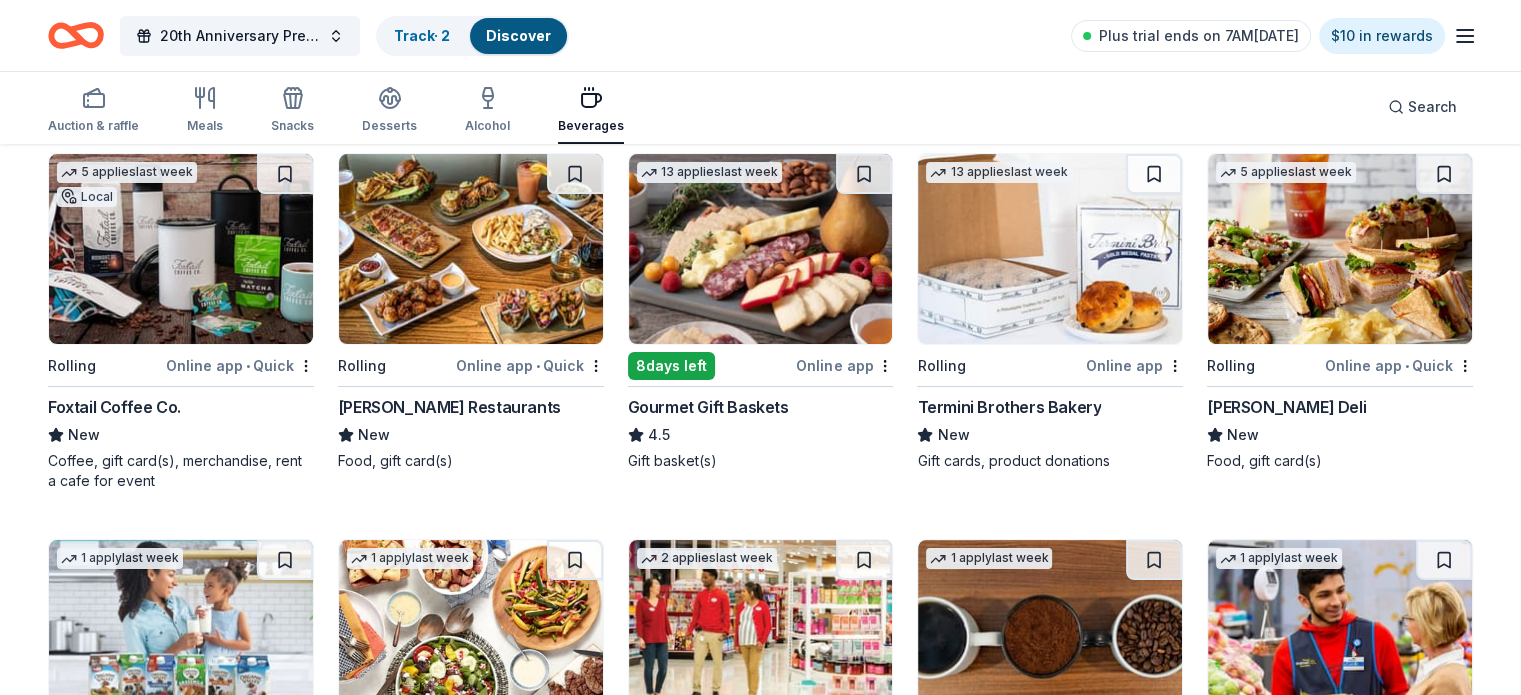 click on "Gourmet Gift Baskets" at bounding box center [708, 407] 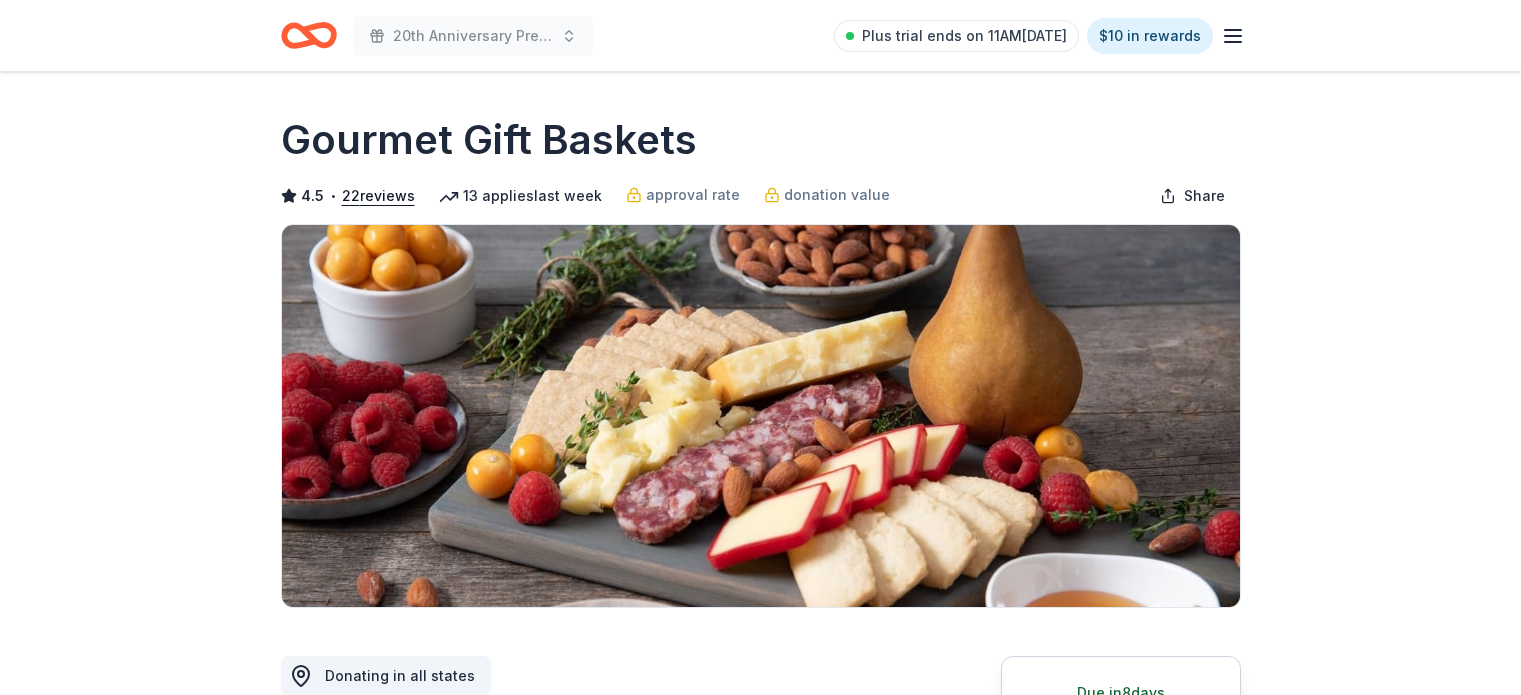 scroll, scrollTop: 0, scrollLeft: 0, axis: both 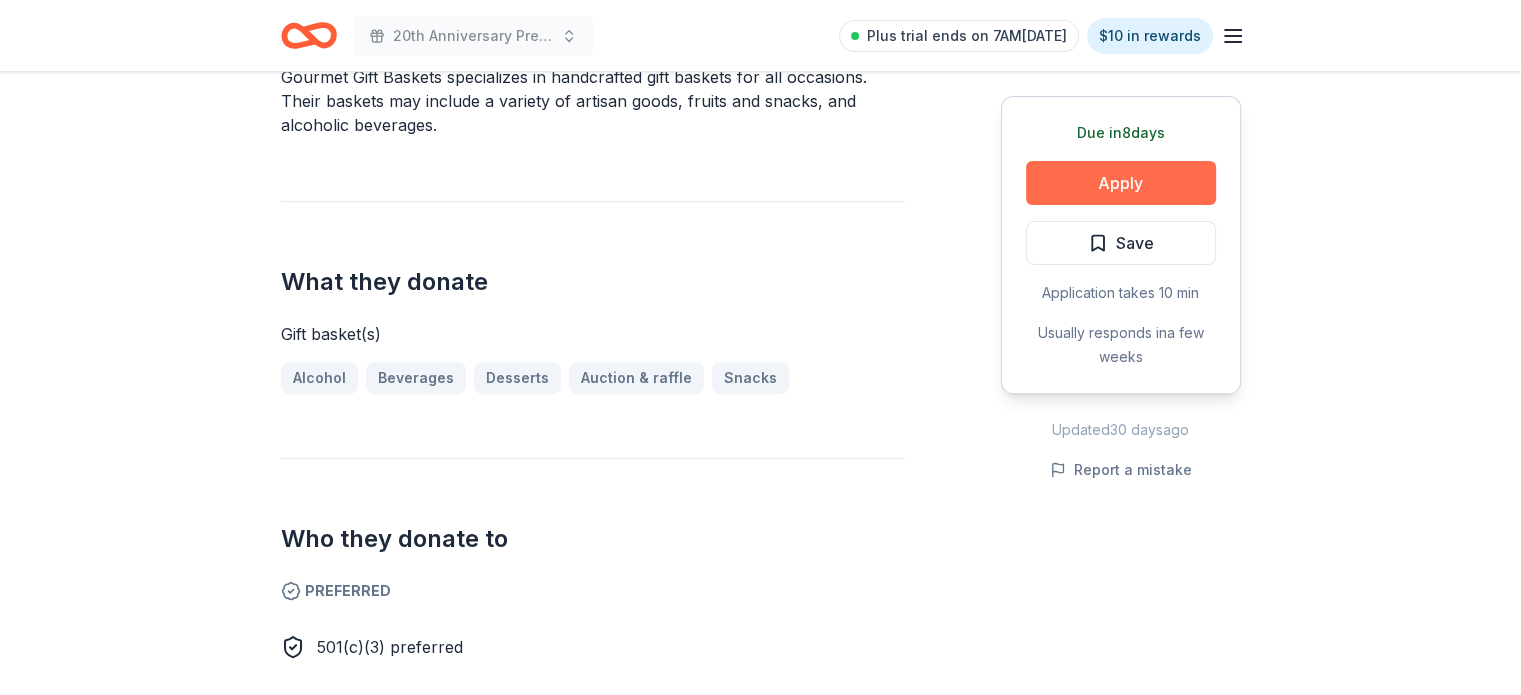 click on "Apply" at bounding box center (1121, 183) 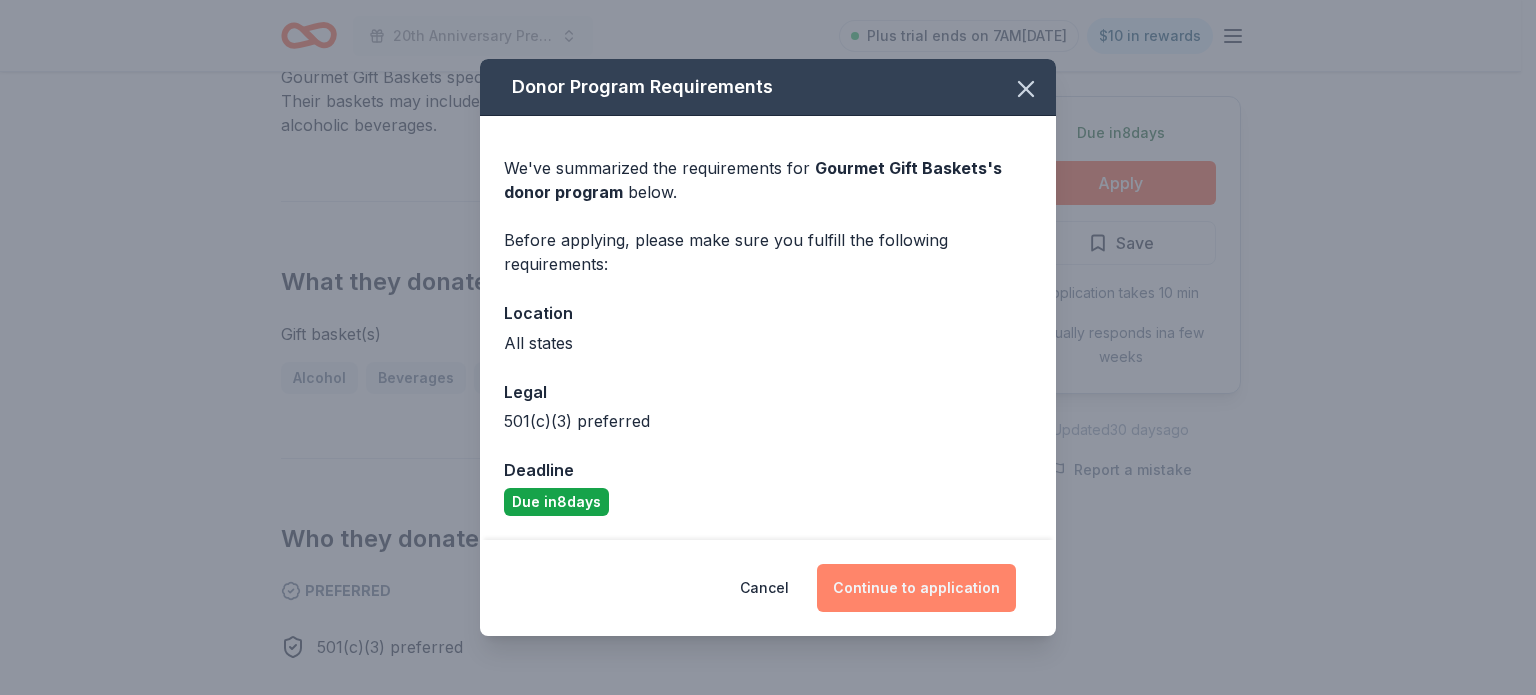 click on "Continue to application" at bounding box center (916, 588) 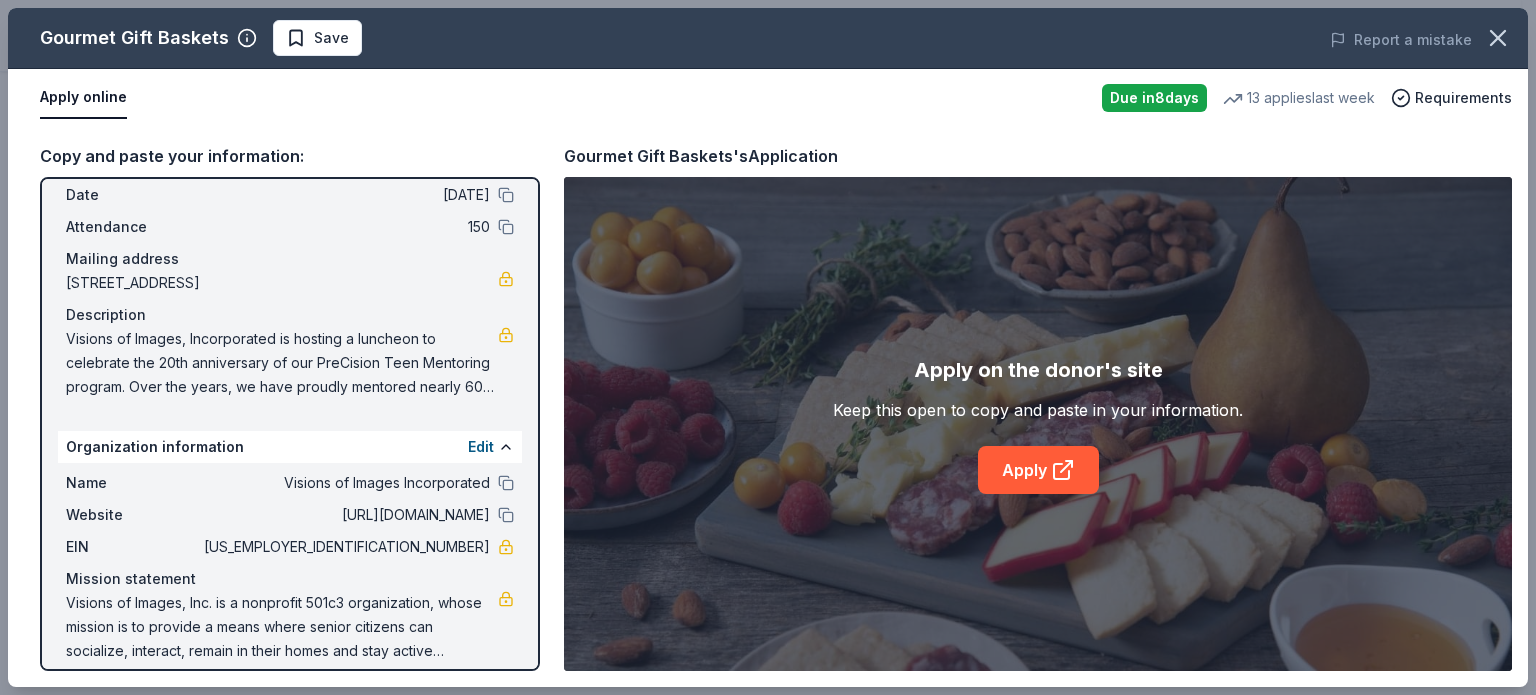 scroll, scrollTop: 100, scrollLeft: 0, axis: vertical 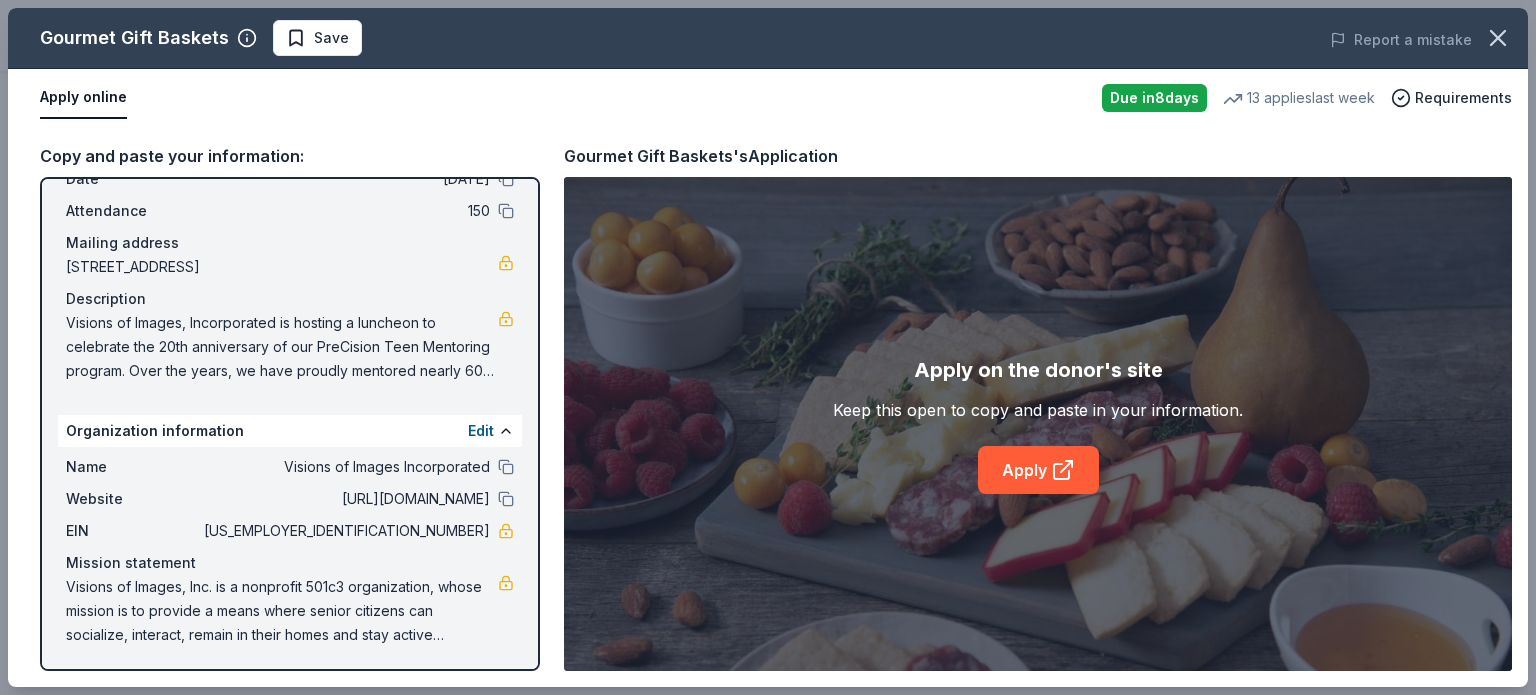 click on "Visions of Images, Incorporated is hosting a luncheon to celebrate the 20th anniversary of our PreCision Teen Mentoring program. Over the years, we have proudly mentored nearly 600 young ladies in the Broward County area. The event will honor the achievements and growth of the PreCision Girls who have graduated from the program or are currently matriculating through the program, showcasing their incredible journeys and continued contributions." at bounding box center (282, 347) 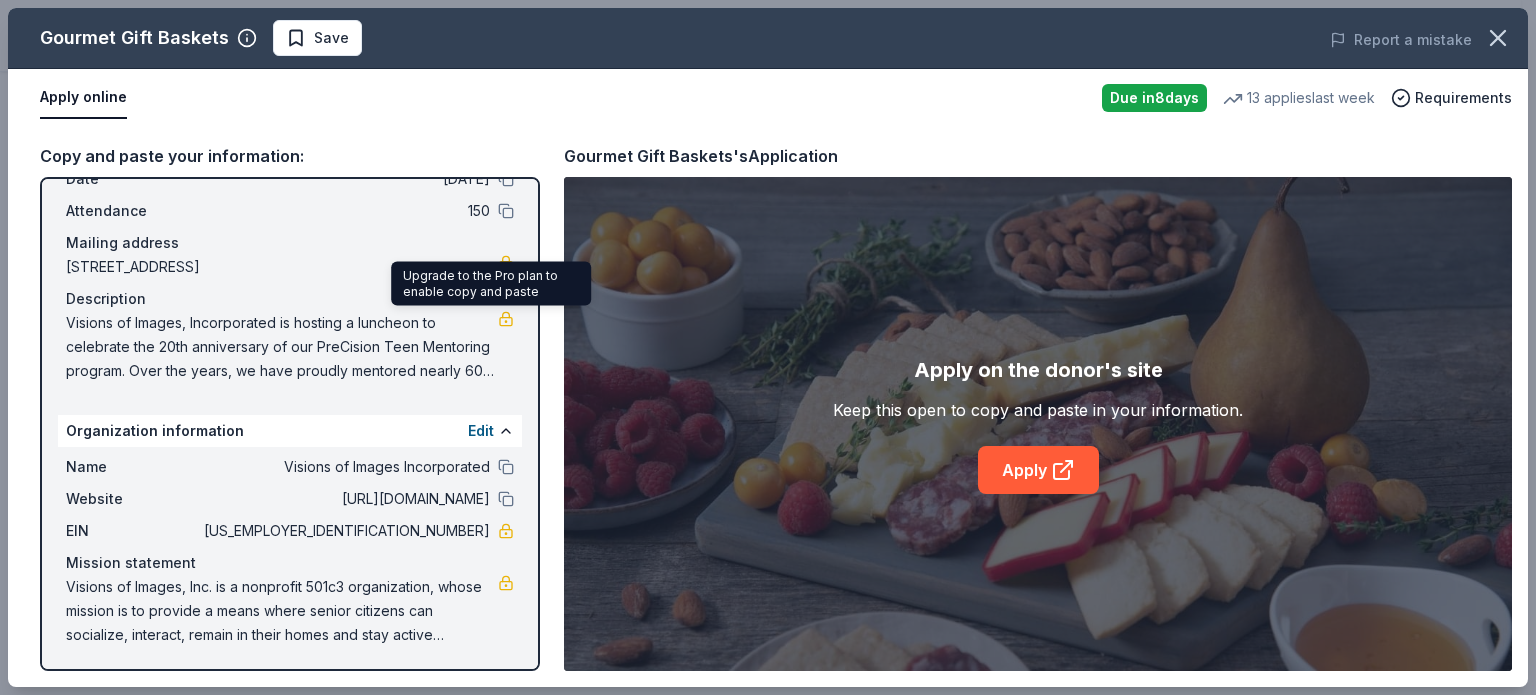 click at bounding box center (506, 319) 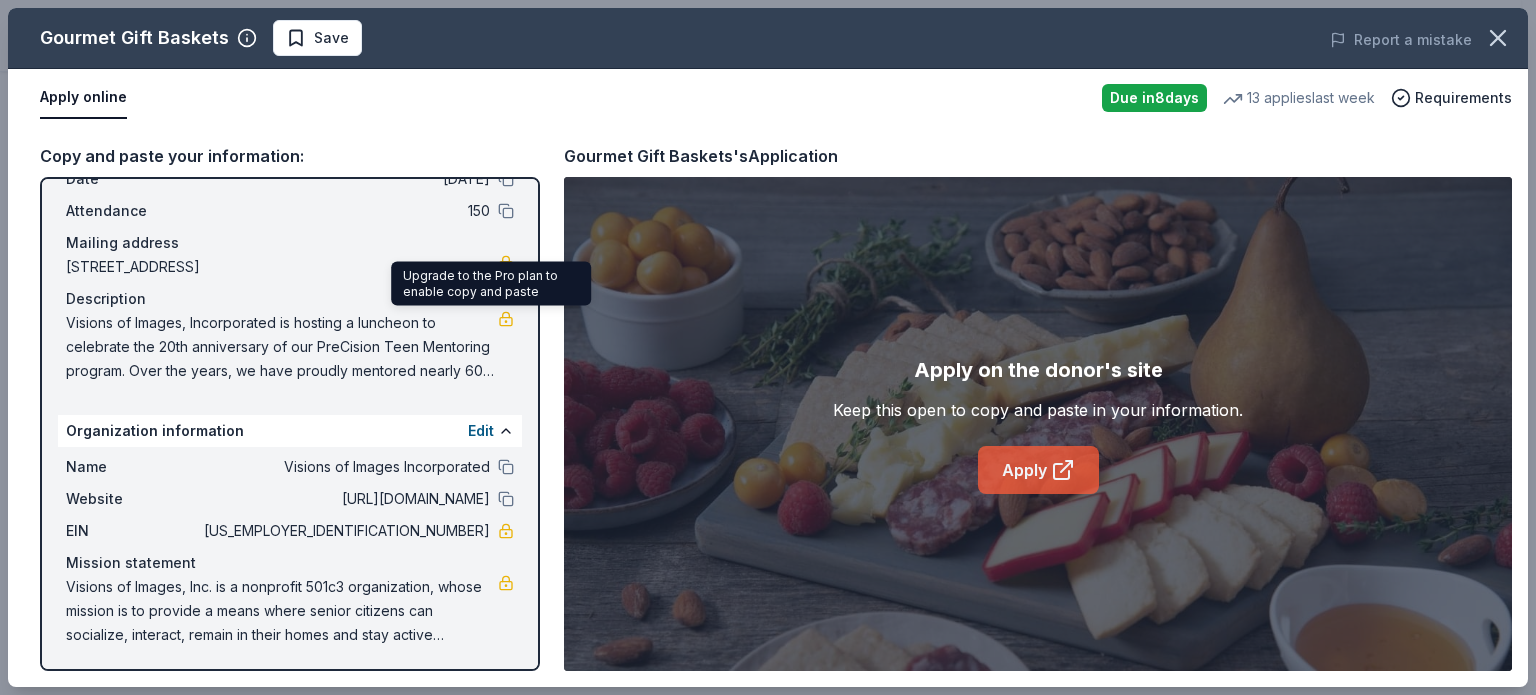 click on "Apply" at bounding box center [1038, 470] 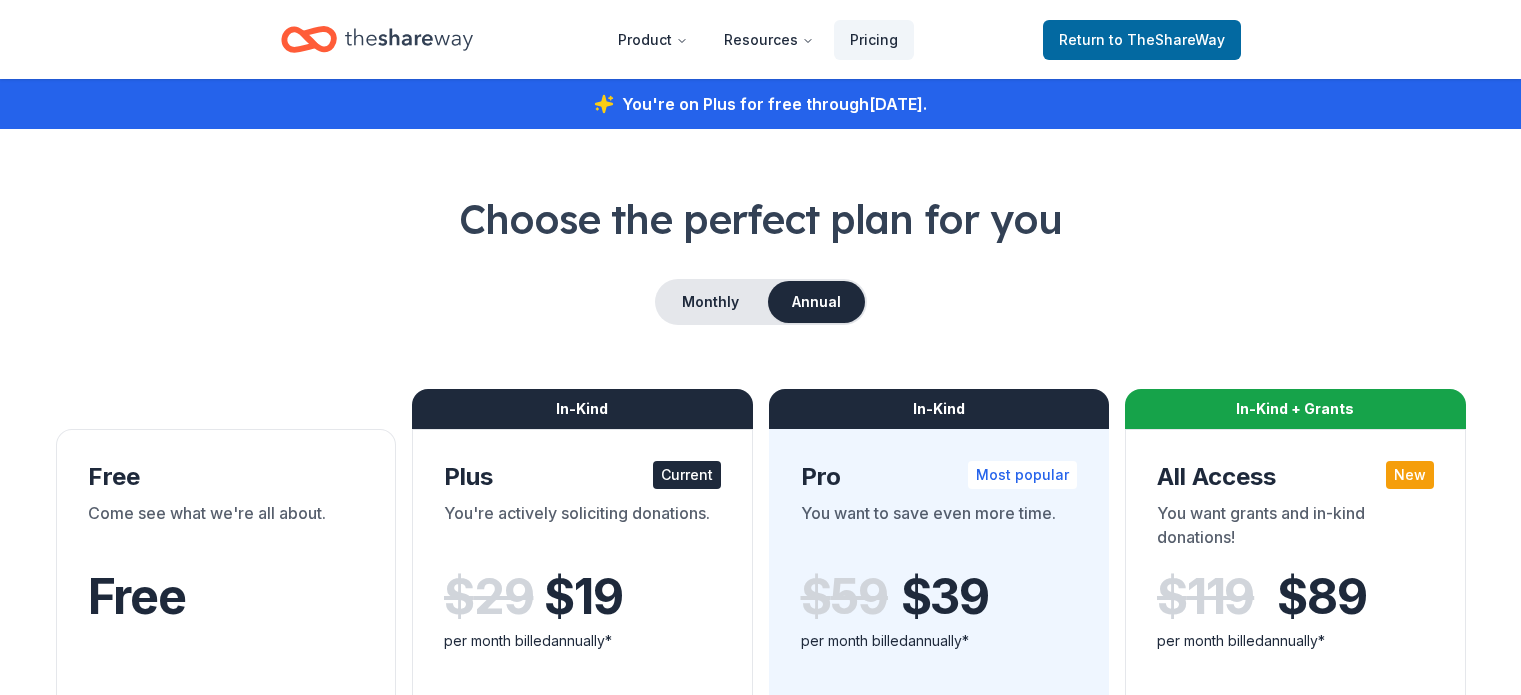 scroll, scrollTop: 0, scrollLeft: 0, axis: both 